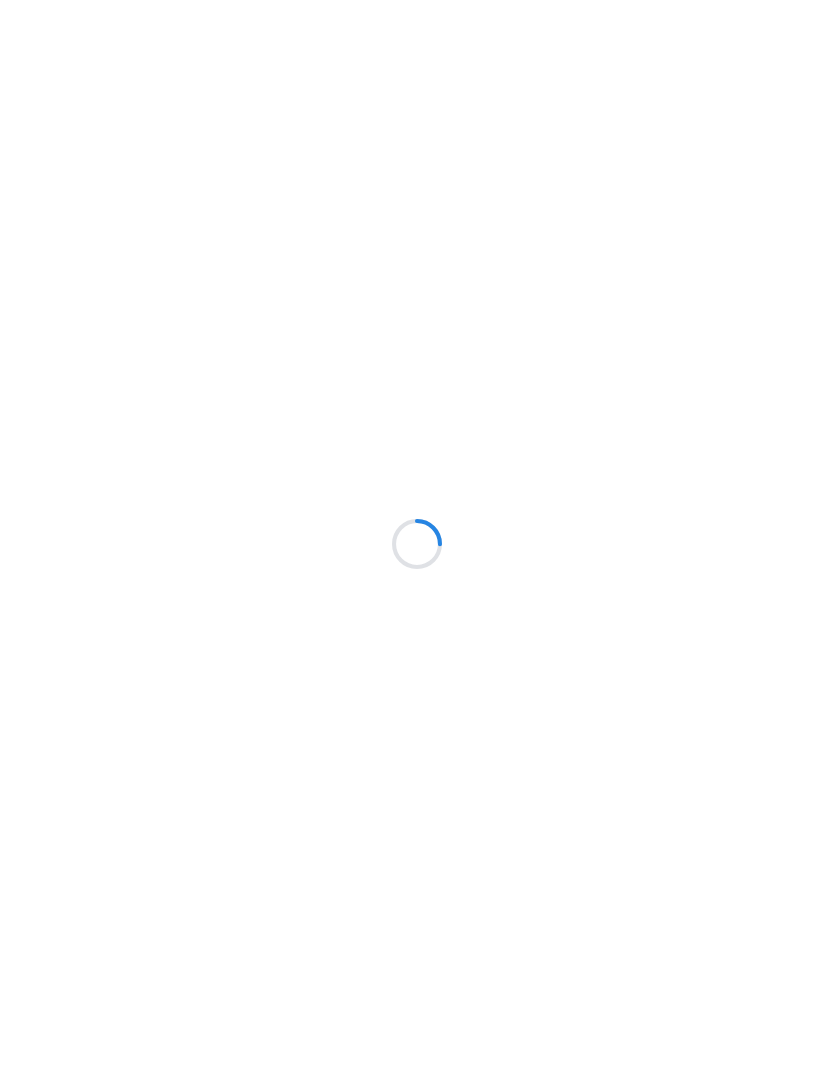 scroll, scrollTop: 0, scrollLeft: 0, axis: both 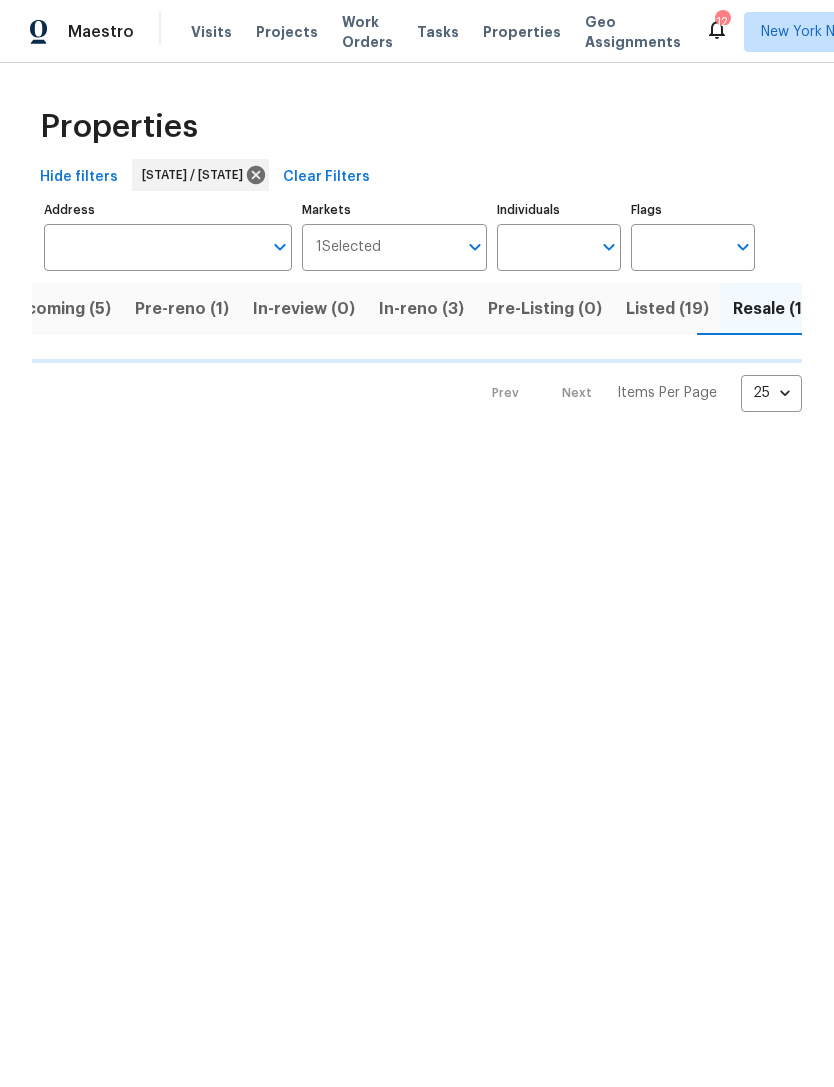 click 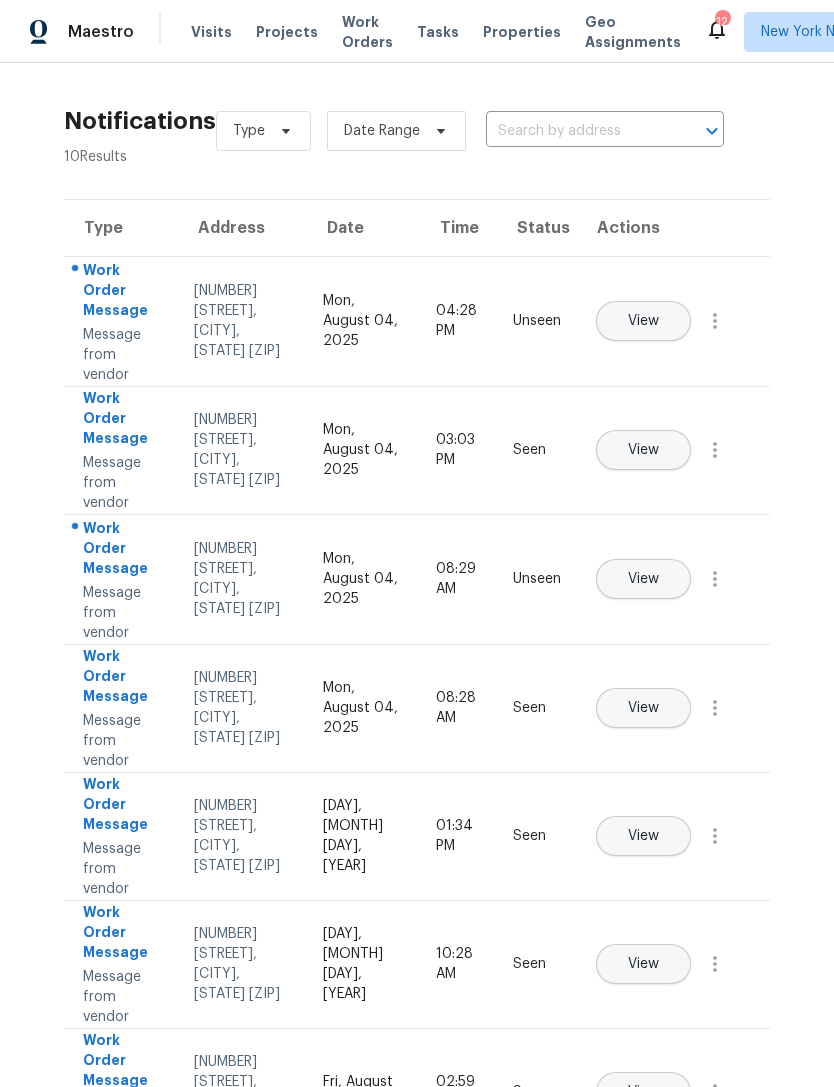 click on "View" at bounding box center [643, 321] 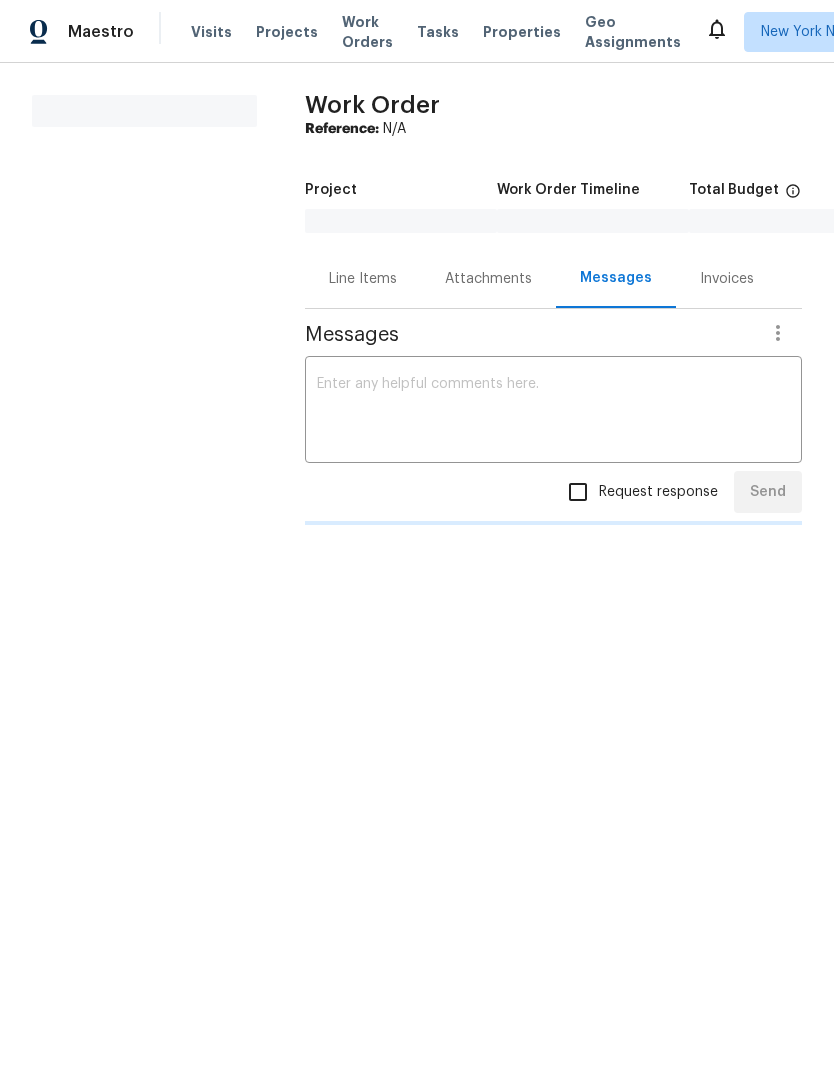 scroll, scrollTop: 0, scrollLeft: 0, axis: both 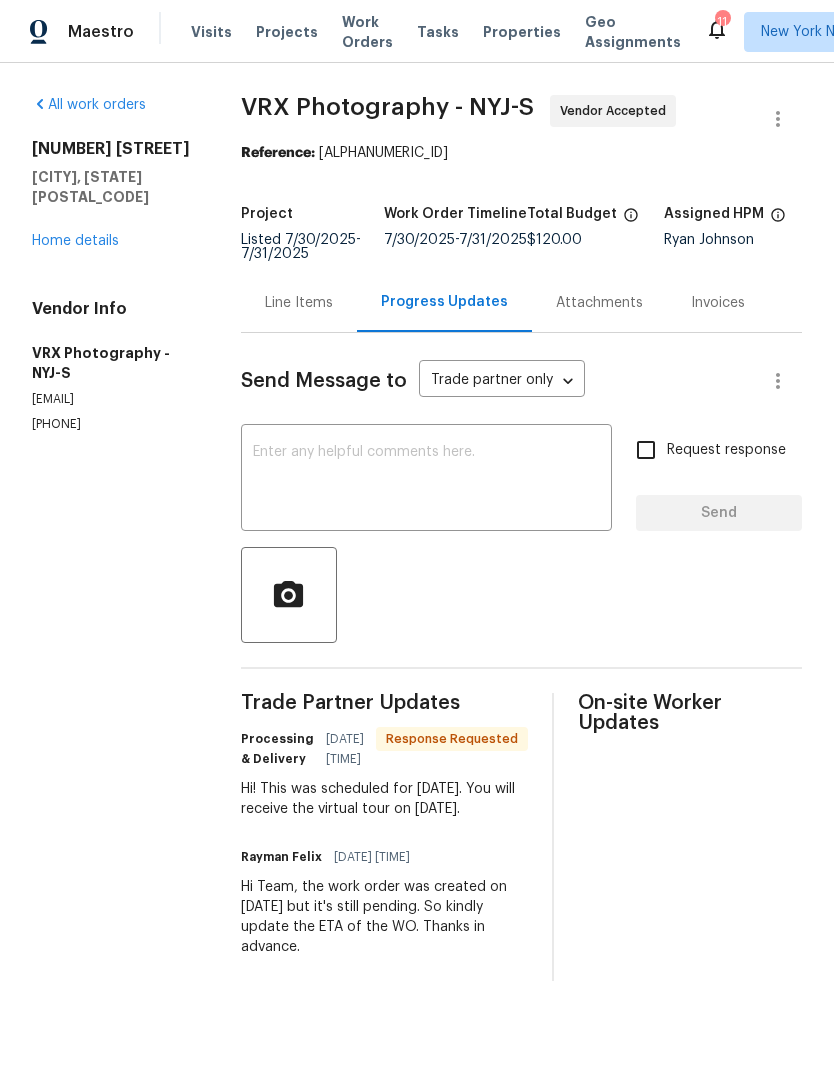 click on "Home details" at bounding box center [75, 241] 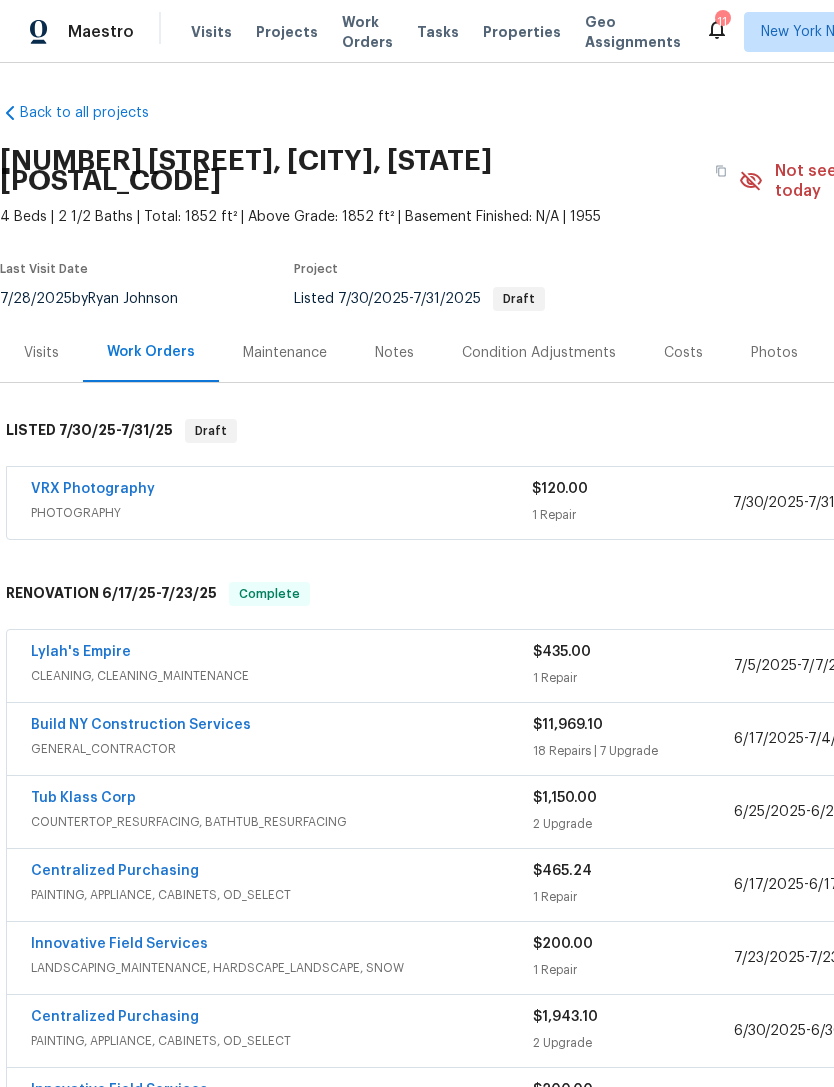 click on "Properties" at bounding box center [522, 32] 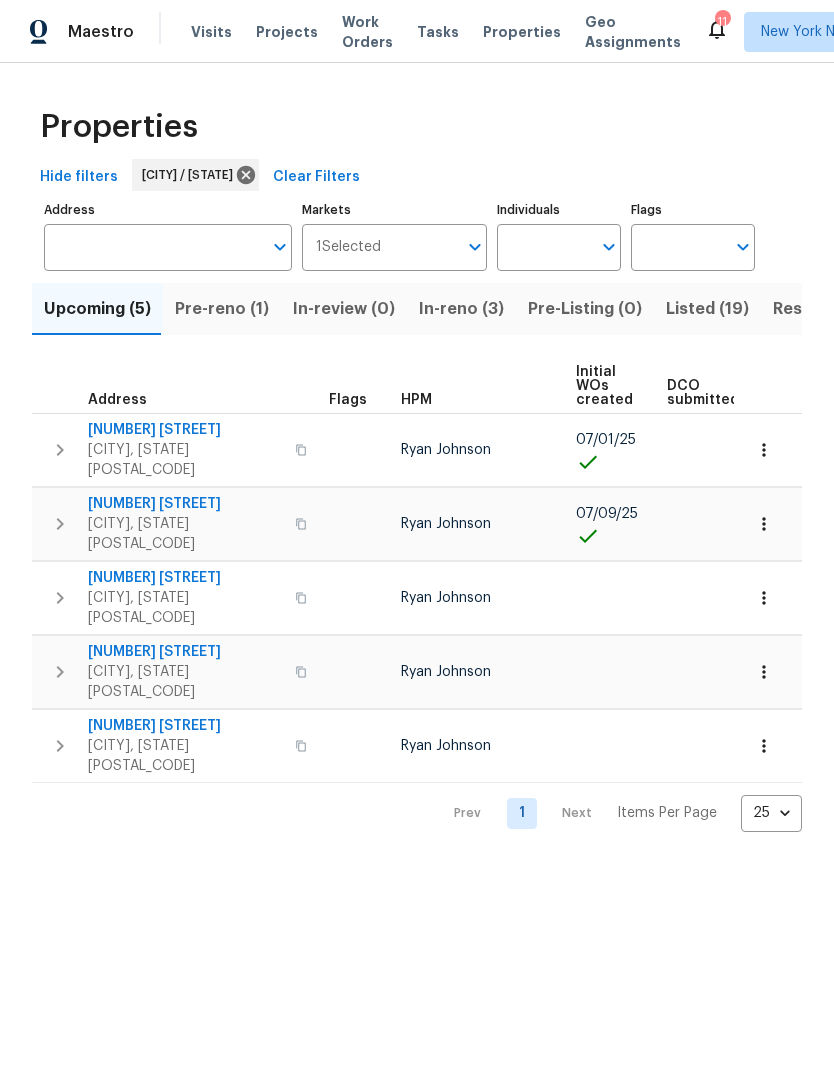 click on "In-reno (3)" at bounding box center [461, 309] 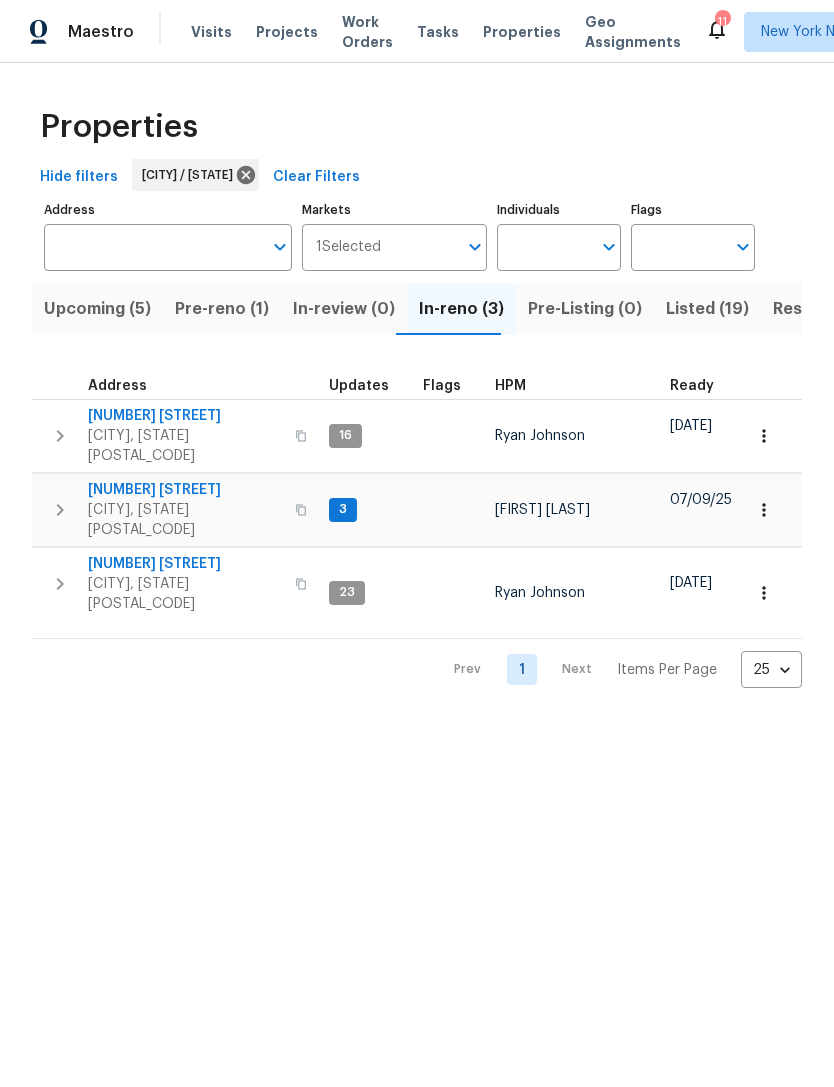 scroll, scrollTop: 0, scrollLeft: 0, axis: both 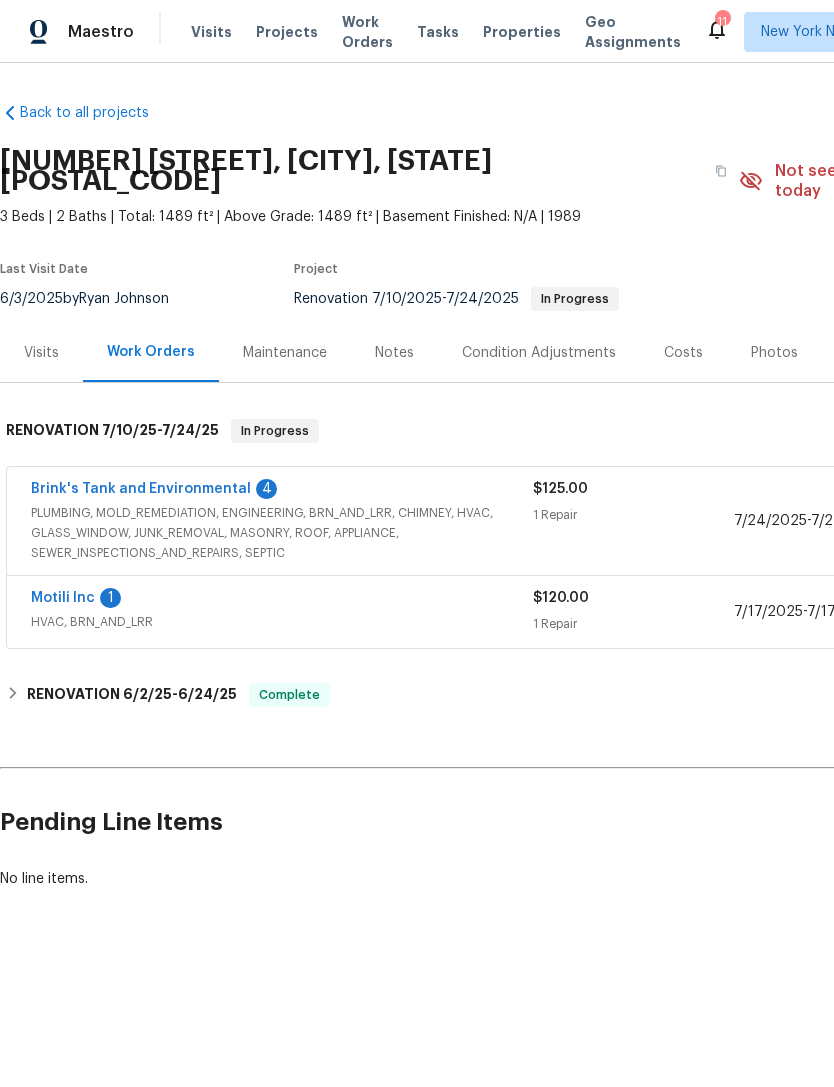 click on "Brink's Tank and Environmental" at bounding box center (141, 489) 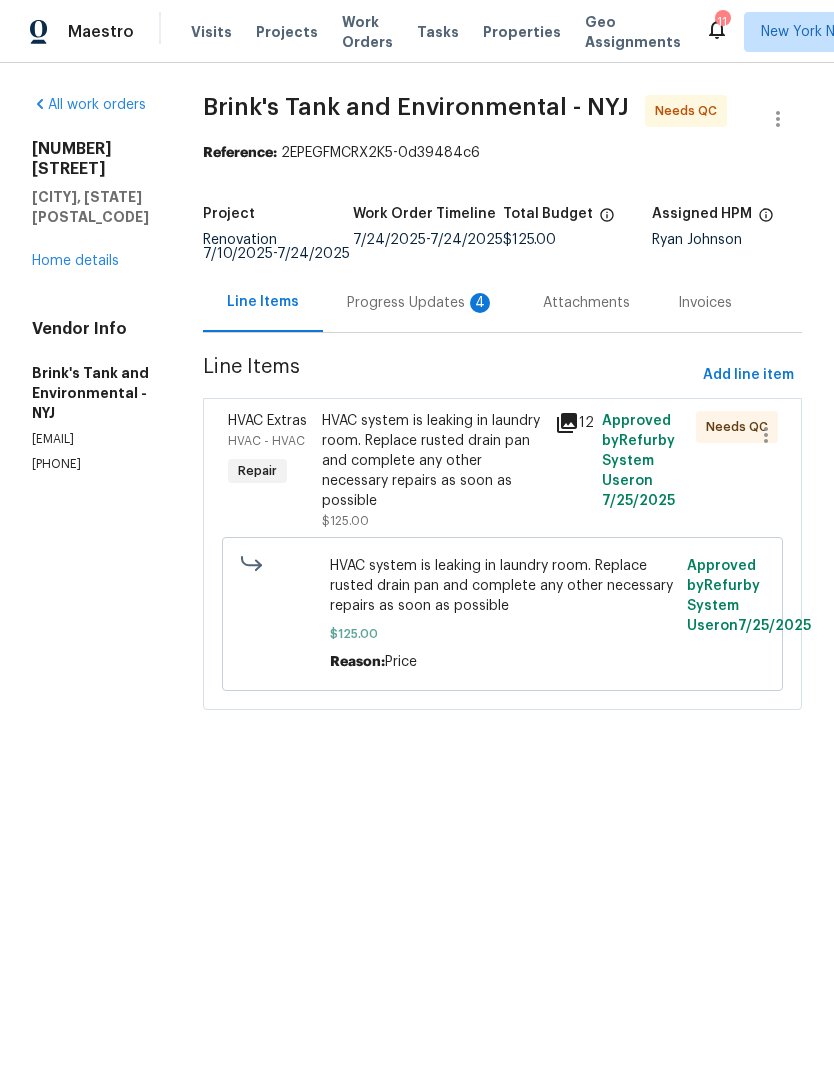 click on "Progress Updates 4" at bounding box center [421, 303] 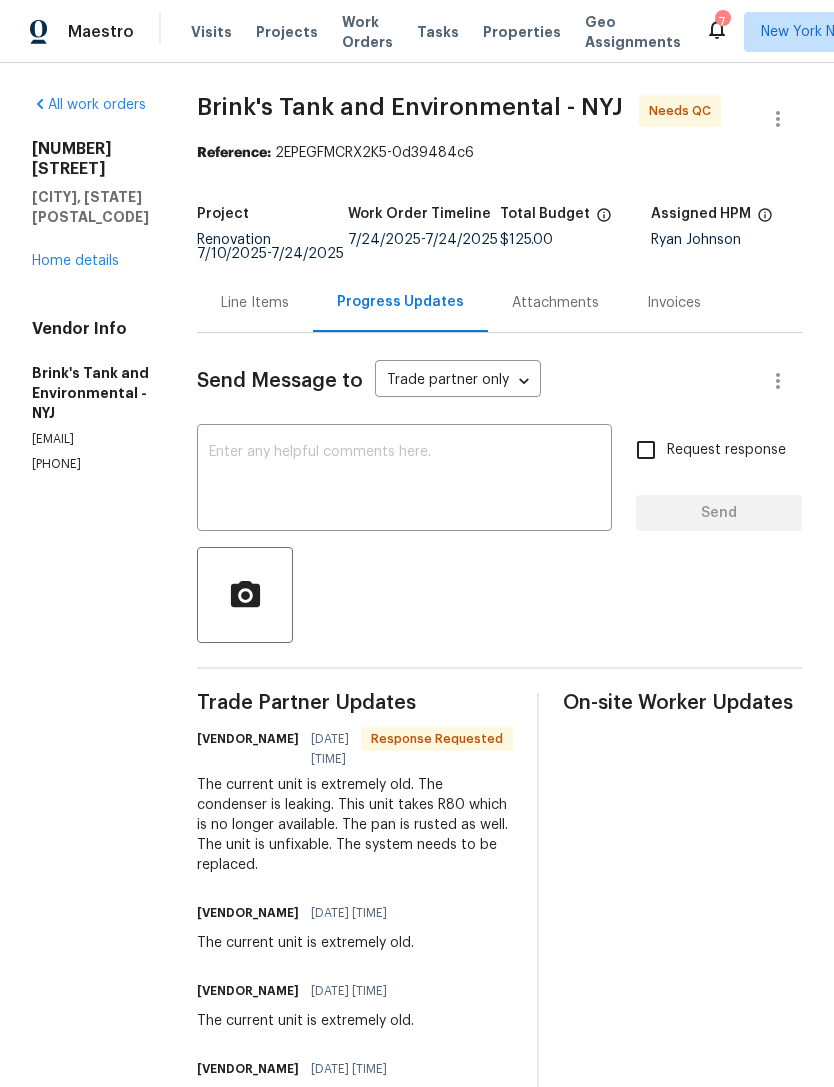 scroll, scrollTop: 0, scrollLeft: 0, axis: both 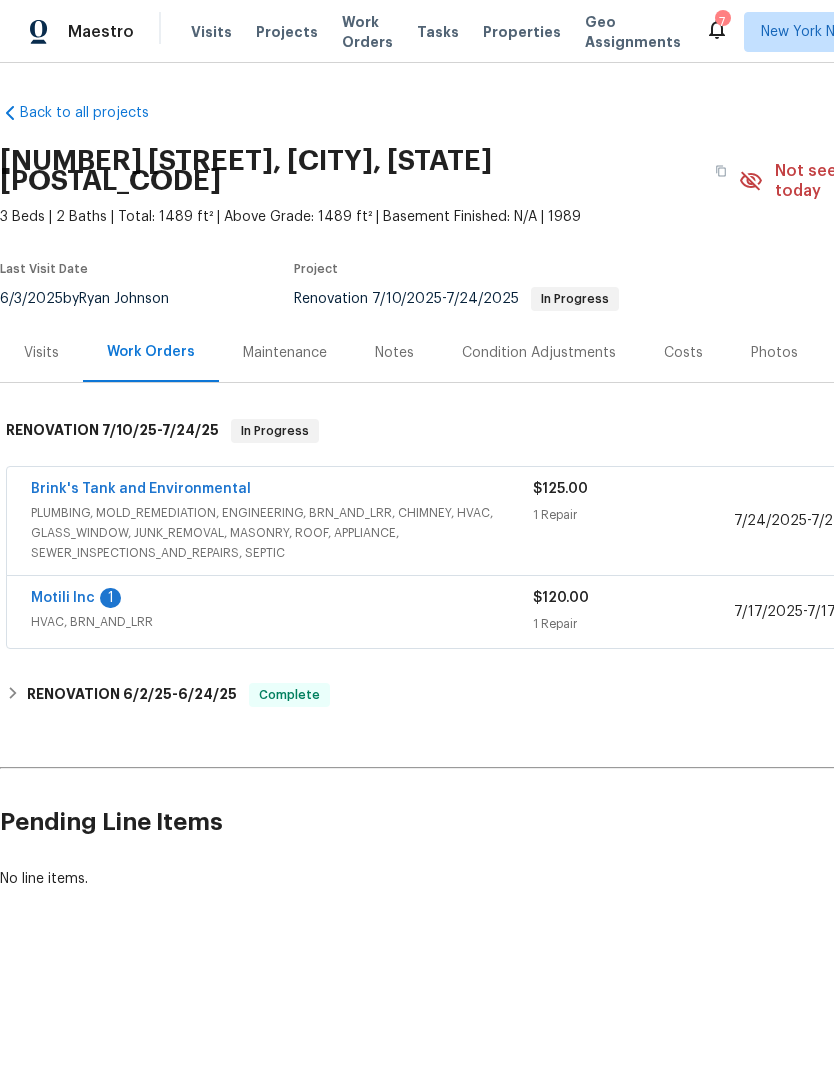 click on "Condition Adjustments" at bounding box center [539, 353] 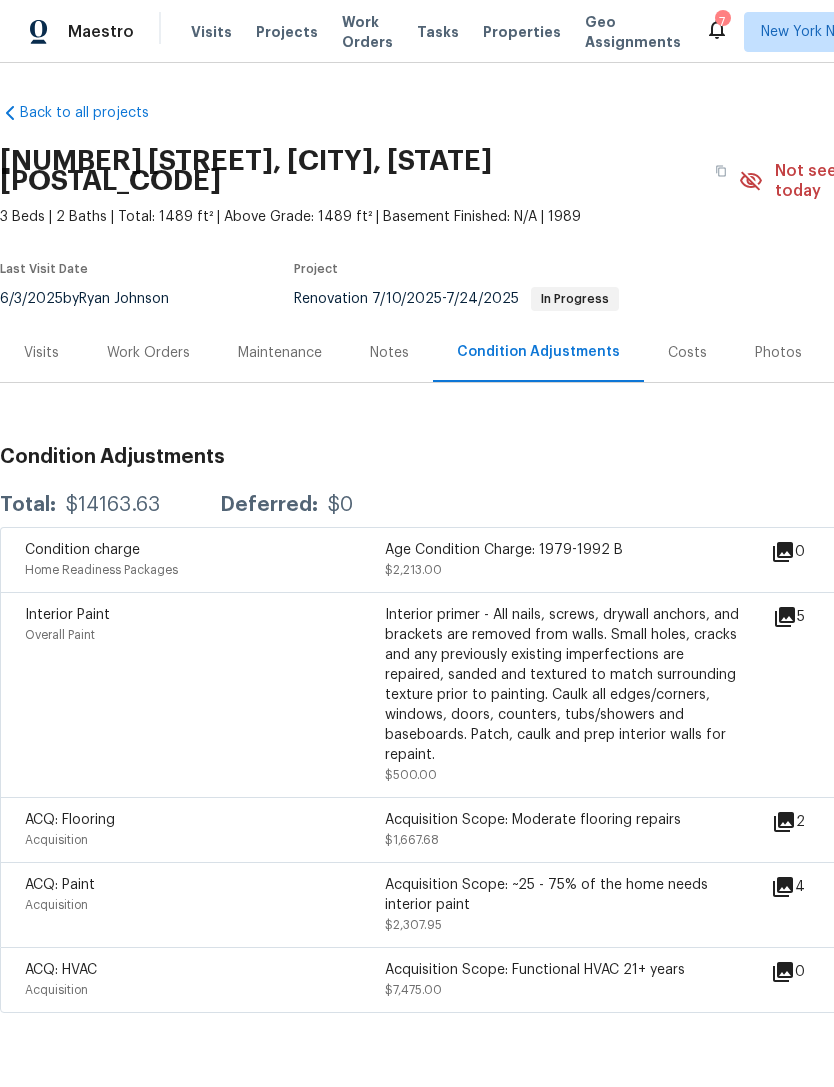 click on "Notes" at bounding box center (389, 352) 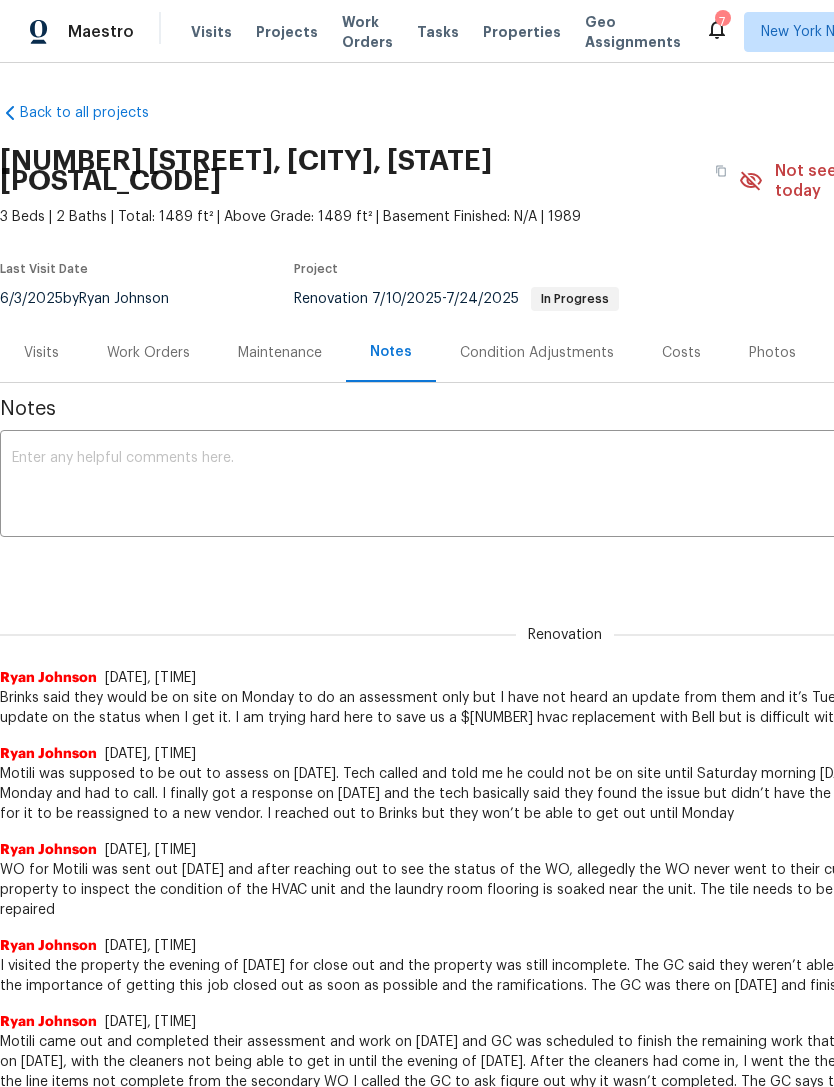 click on "Maintenance" at bounding box center [280, 353] 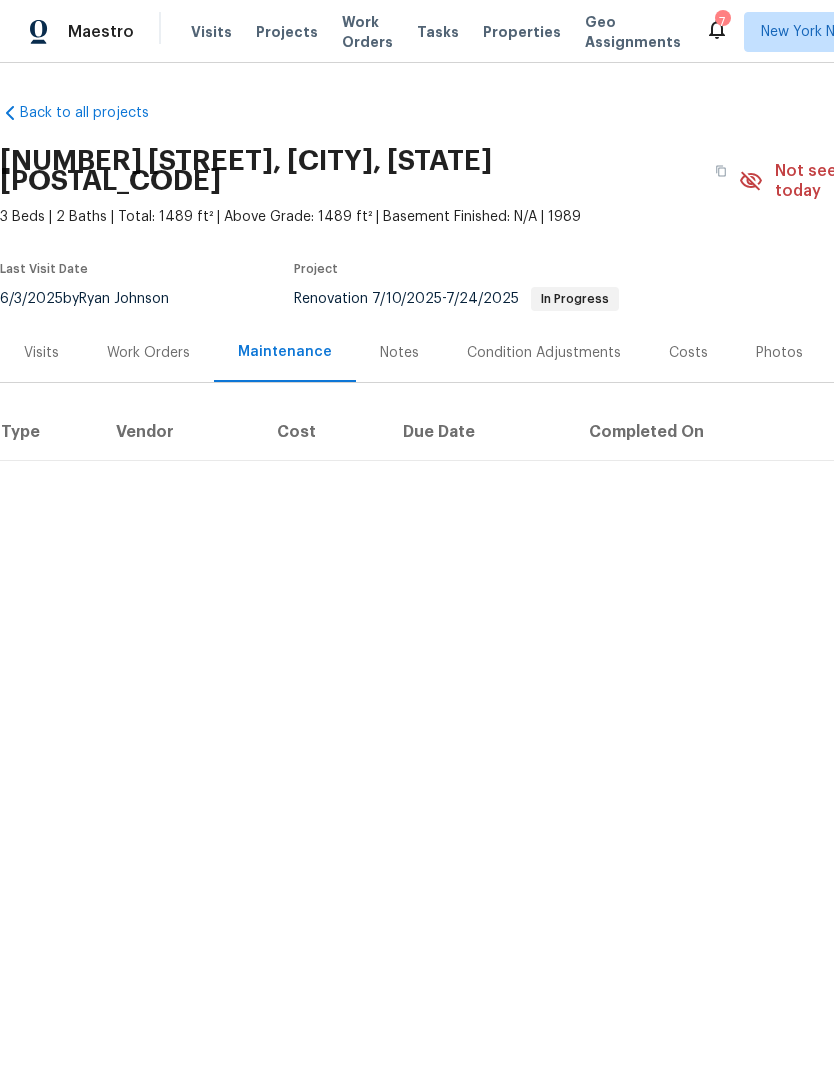 click on "Condition Adjustments" at bounding box center [544, 353] 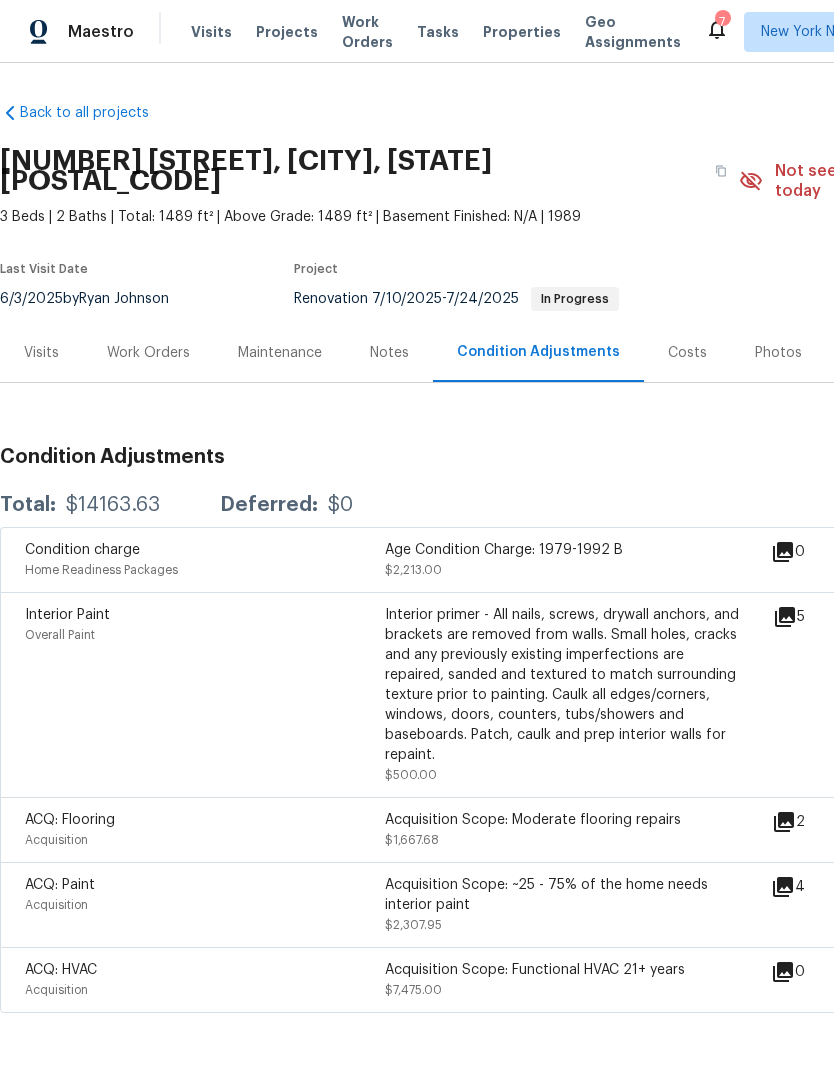 click on "Properties" at bounding box center (522, 32) 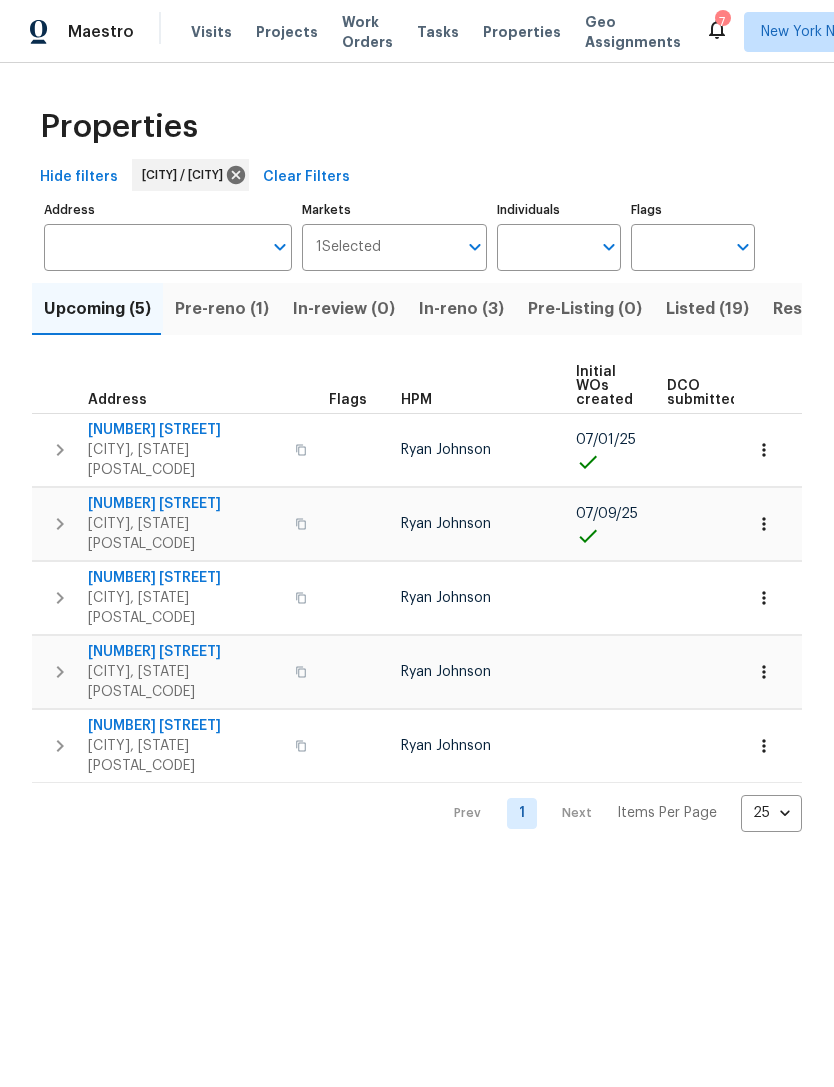 click on "Listed (19)" at bounding box center (707, 309) 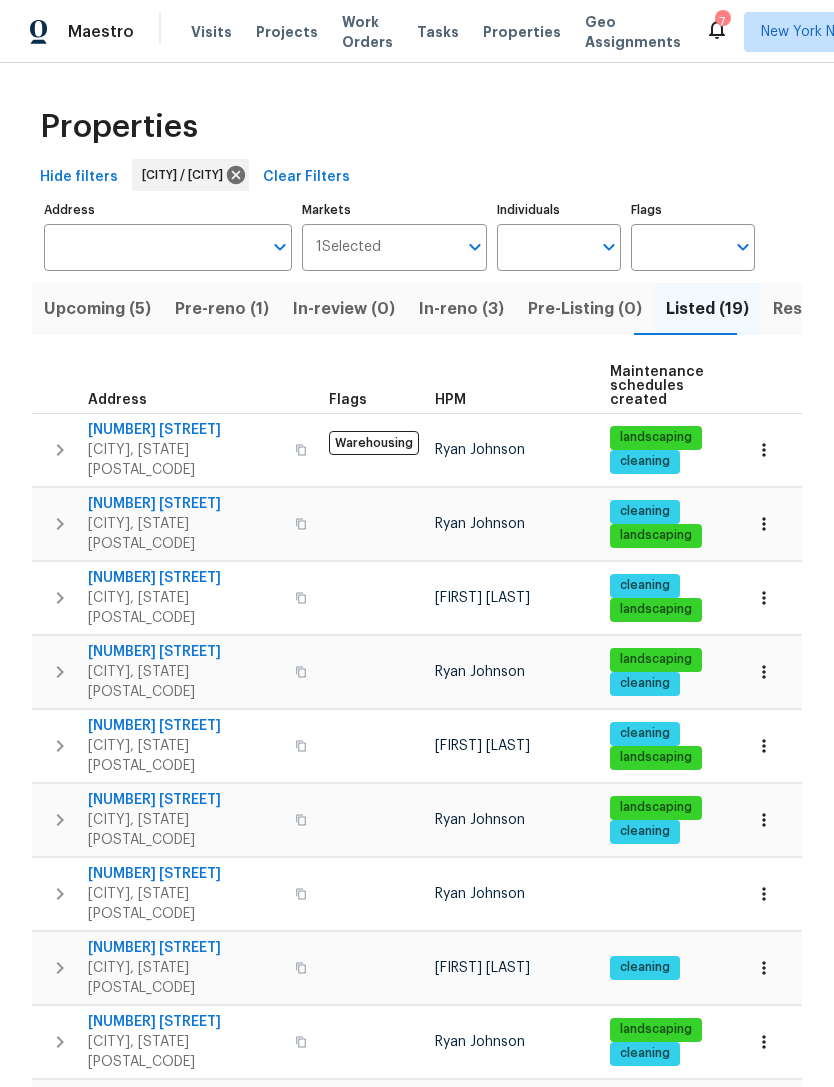 click on "In-reno (3)" at bounding box center [461, 309] 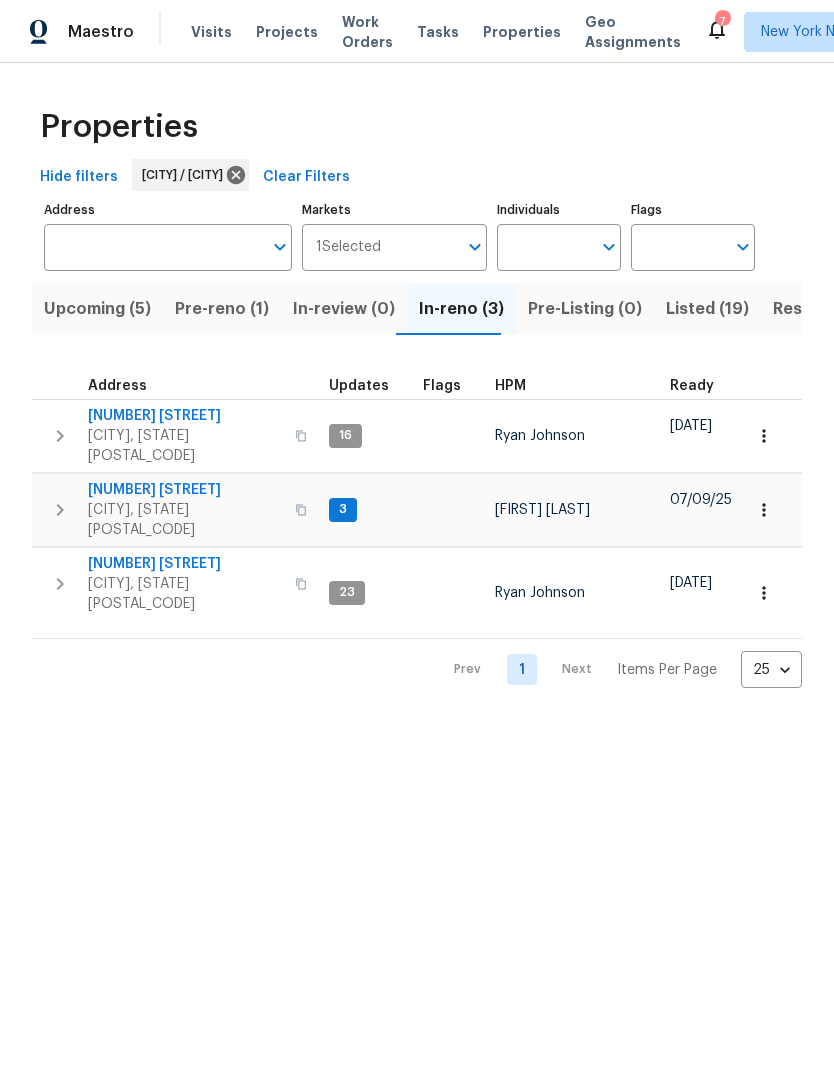 click on "[NUMBER] [STREET]" at bounding box center [185, 564] 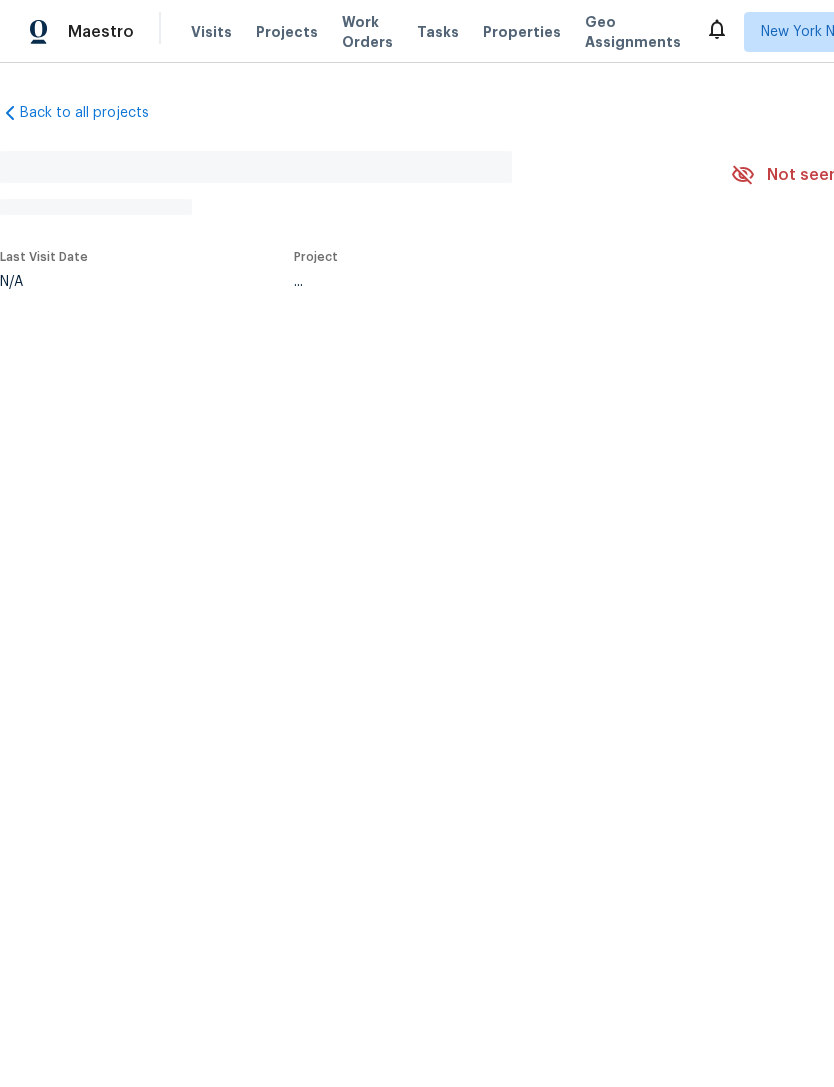 scroll, scrollTop: 0, scrollLeft: 0, axis: both 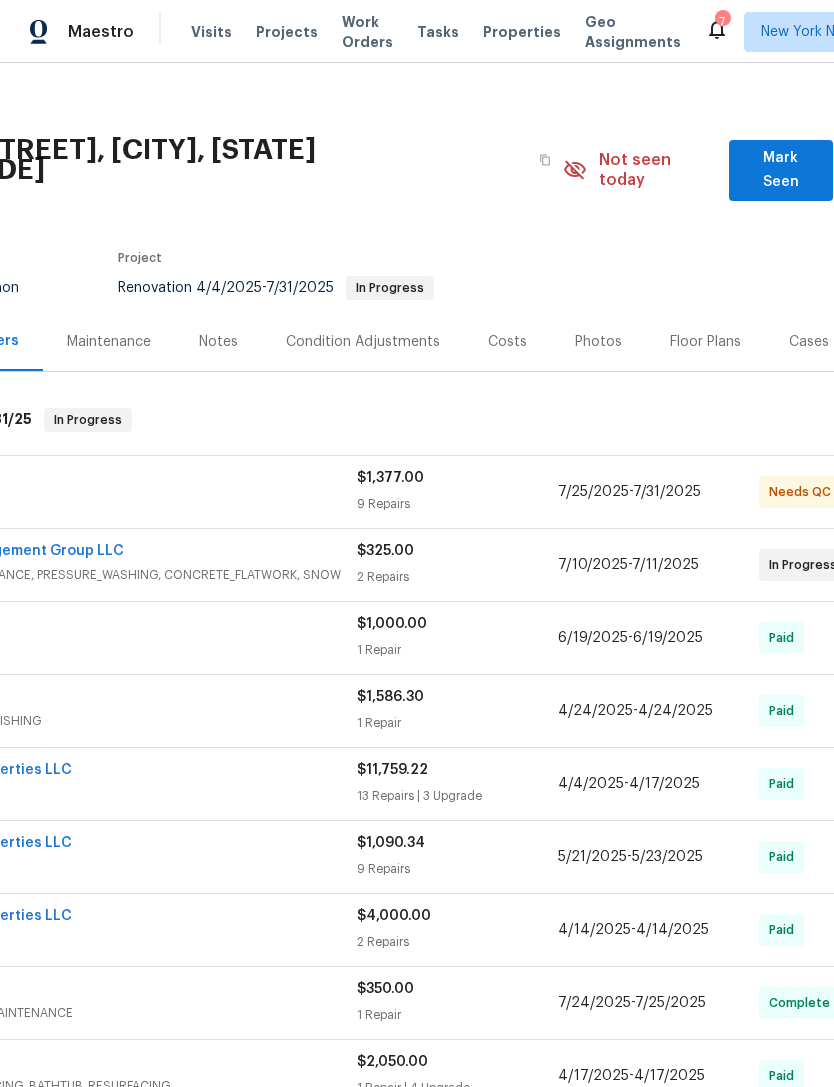 click on "7" at bounding box center (722, 22) 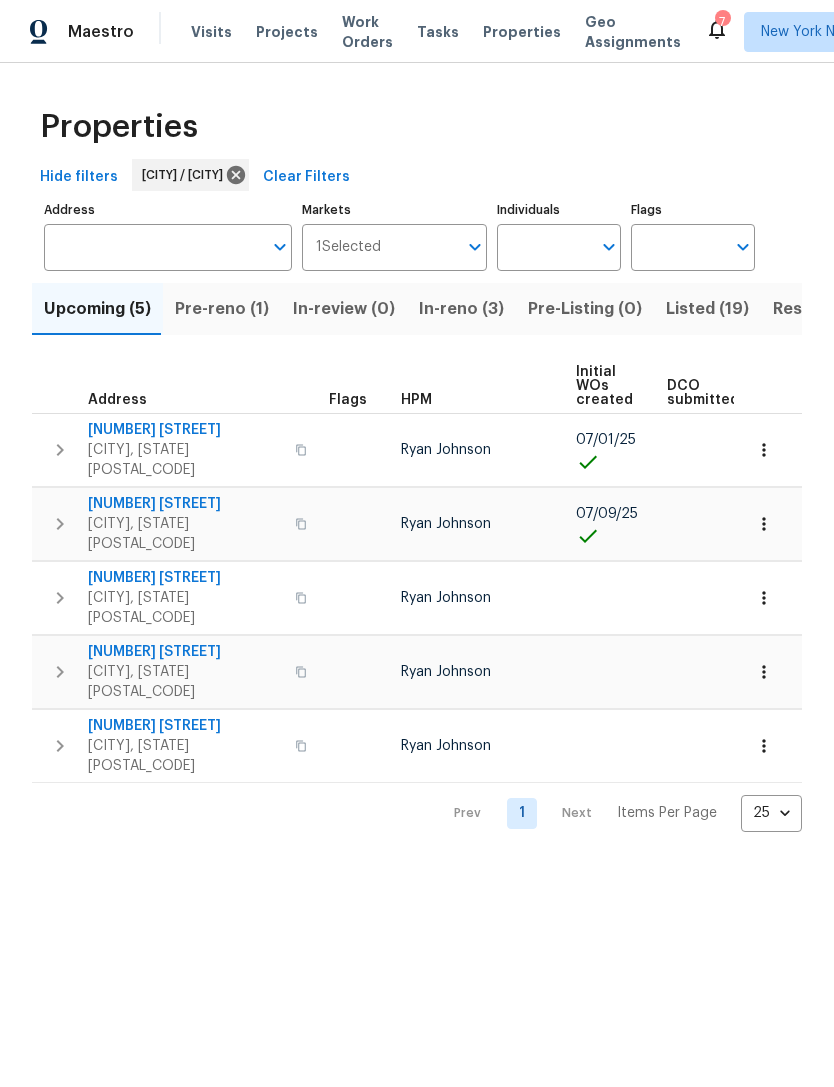 click on "Pre-reno (1)" at bounding box center [222, 309] 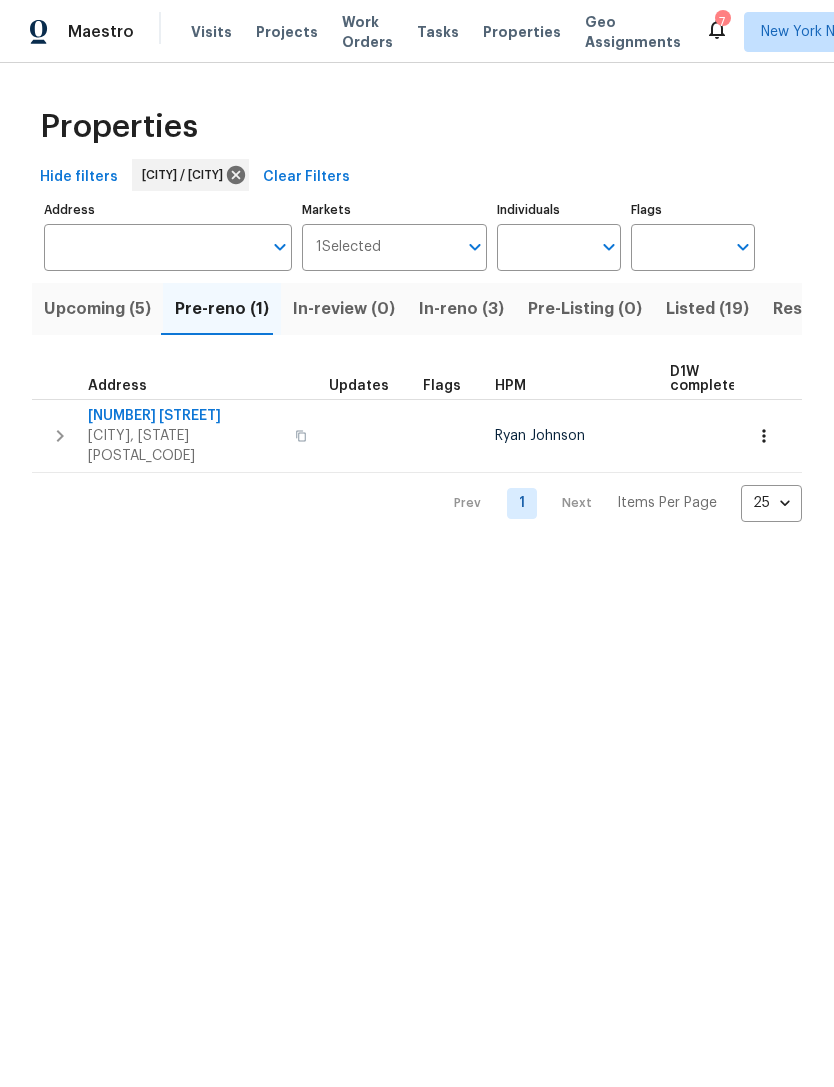 scroll, scrollTop: 0, scrollLeft: 0, axis: both 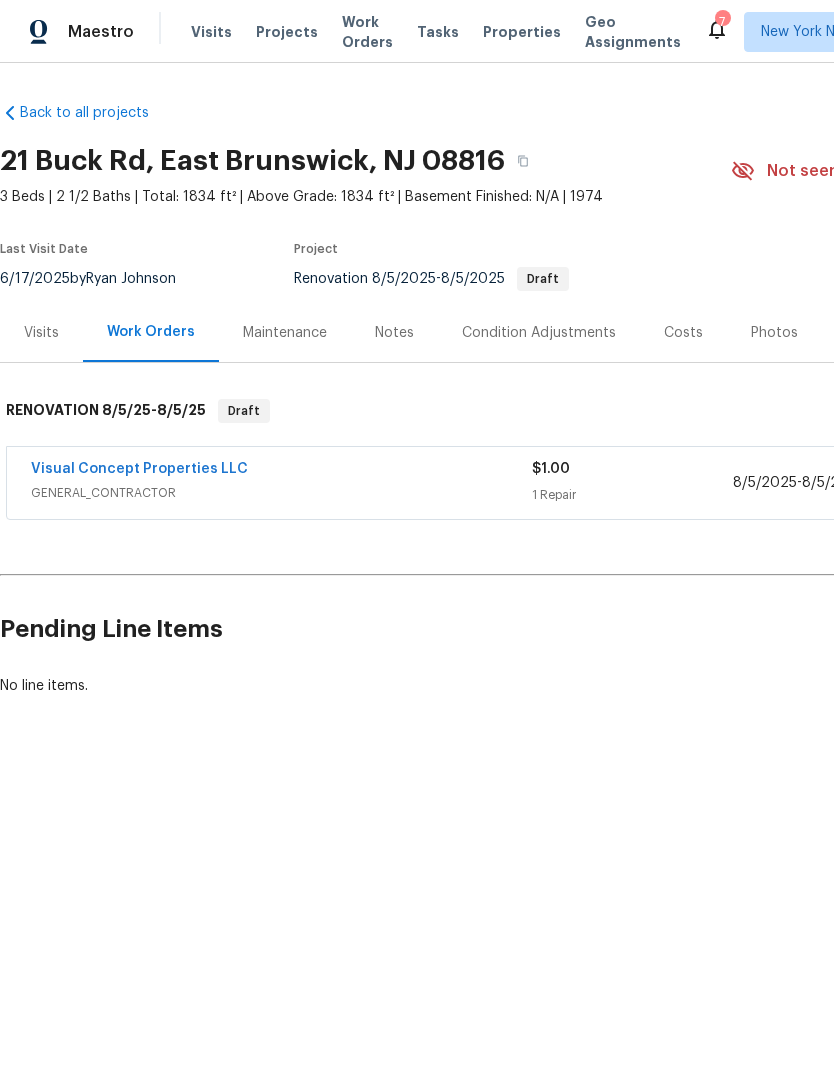 click on "Visits" at bounding box center [41, 333] 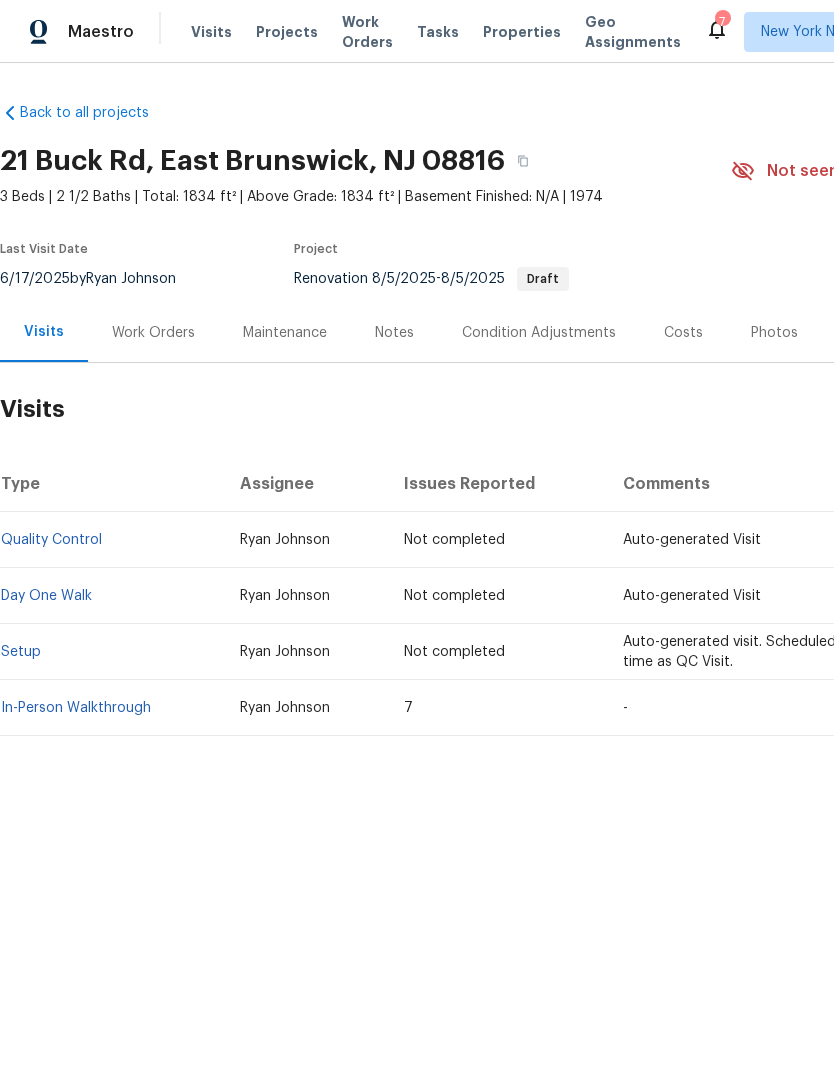 scroll, scrollTop: 0, scrollLeft: 0, axis: both 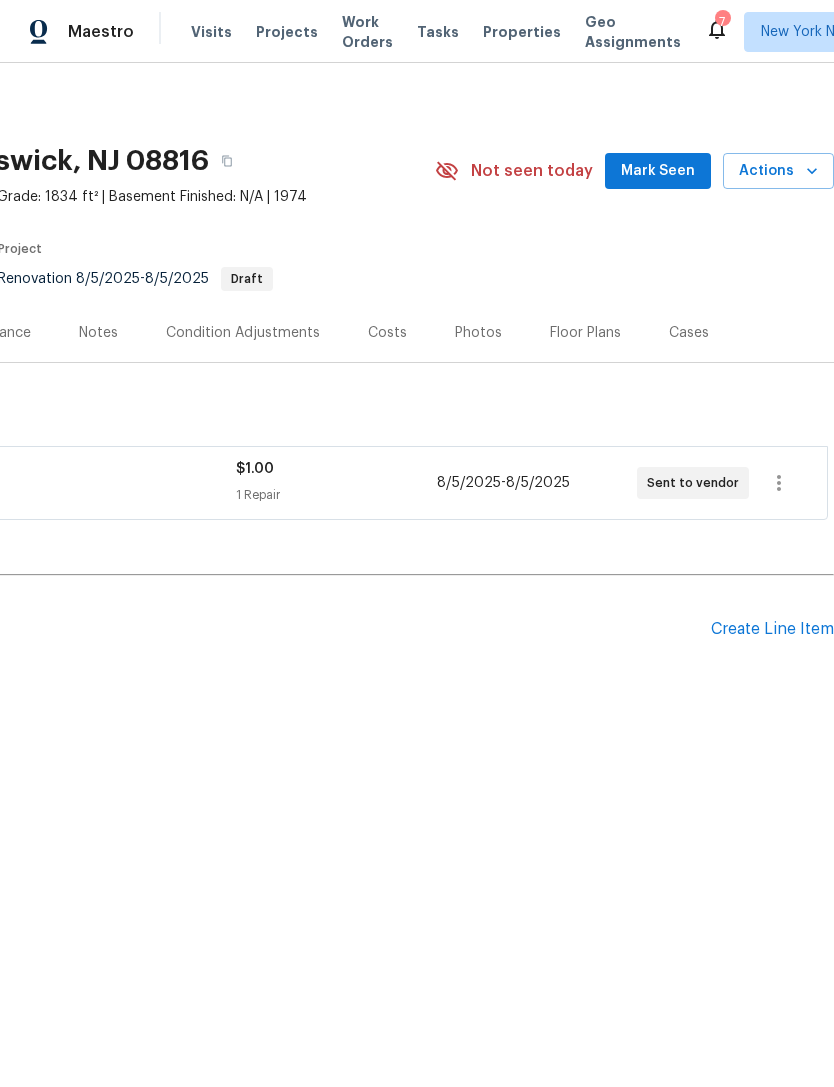 click on "Create Line Item" at bounding box center (772, 629) 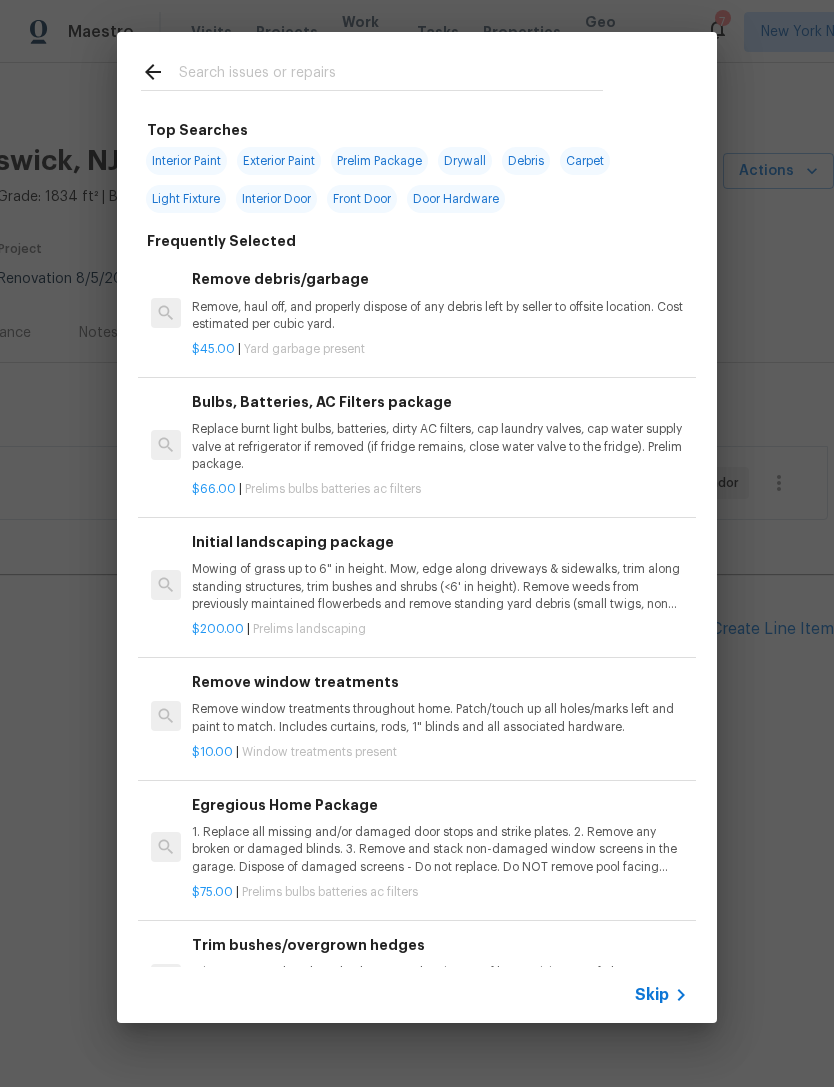 click at bounding box center [391, 75] 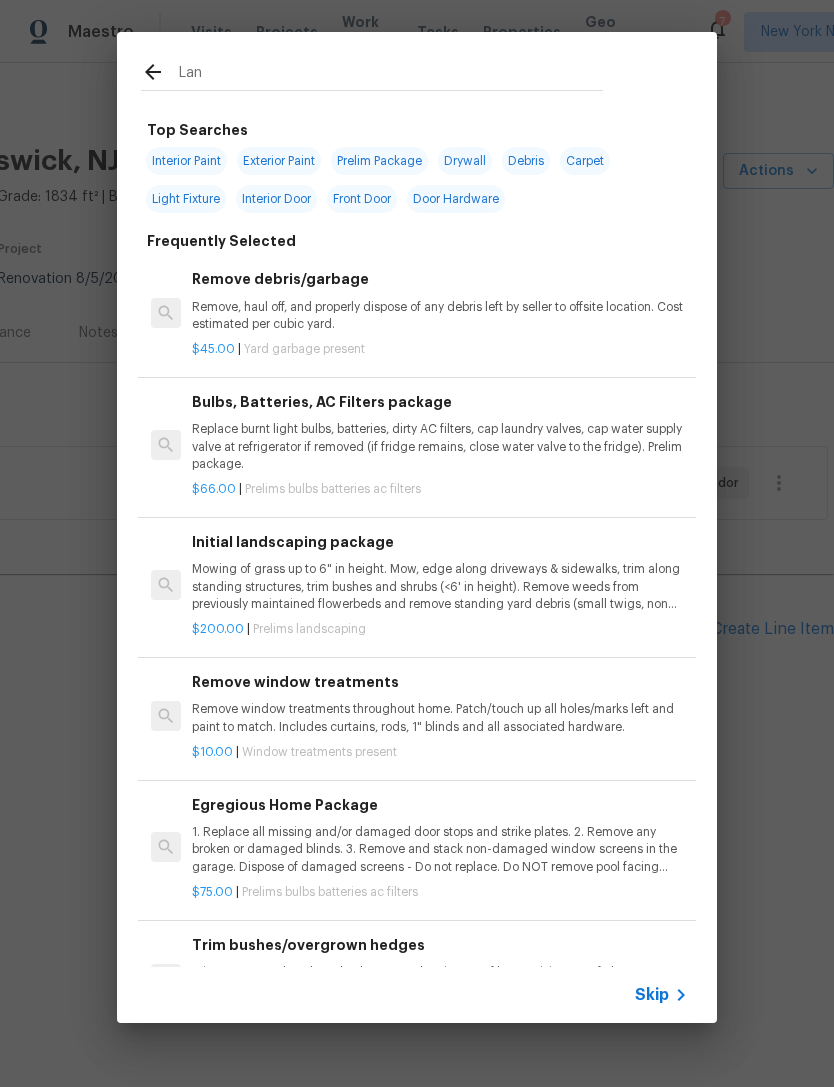 type on "Land" 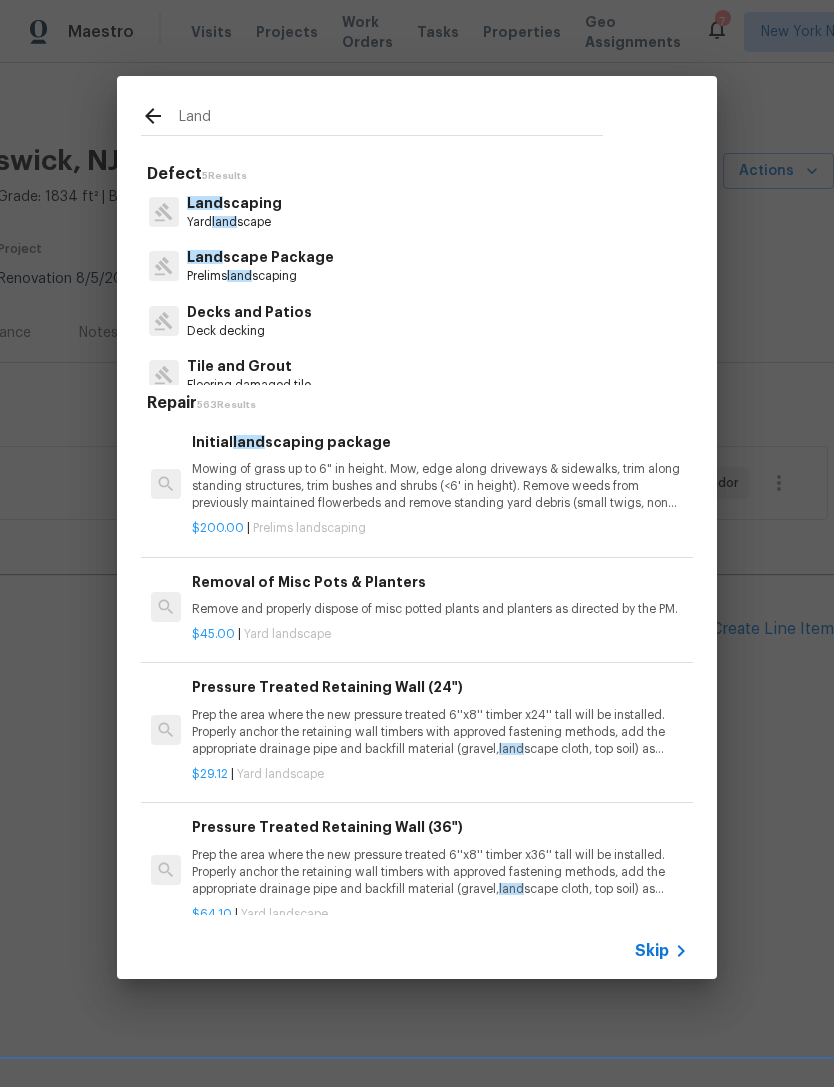 click on "Mowing of grass up to 6" in height. Mow, edge along driveways & sidewalks, trim along standing structures, trim bushes and shrubs (<6' in height). Remove weeds from previously maintained flowerbeds and remove standing yard debris (small twigs, non seasonal falling leaves).  Use leaf blower to remove clippings from hard surfaces."" at bounding box center [440, 486] 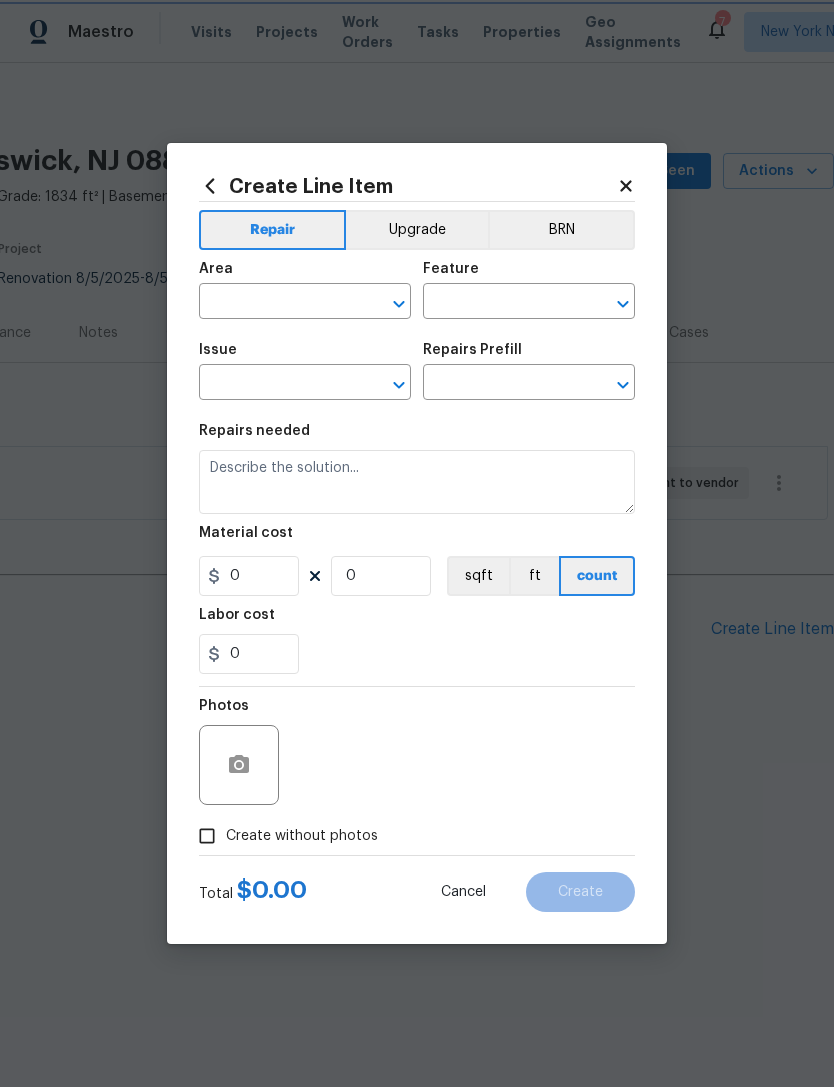 type on "Home Readiness Packages" 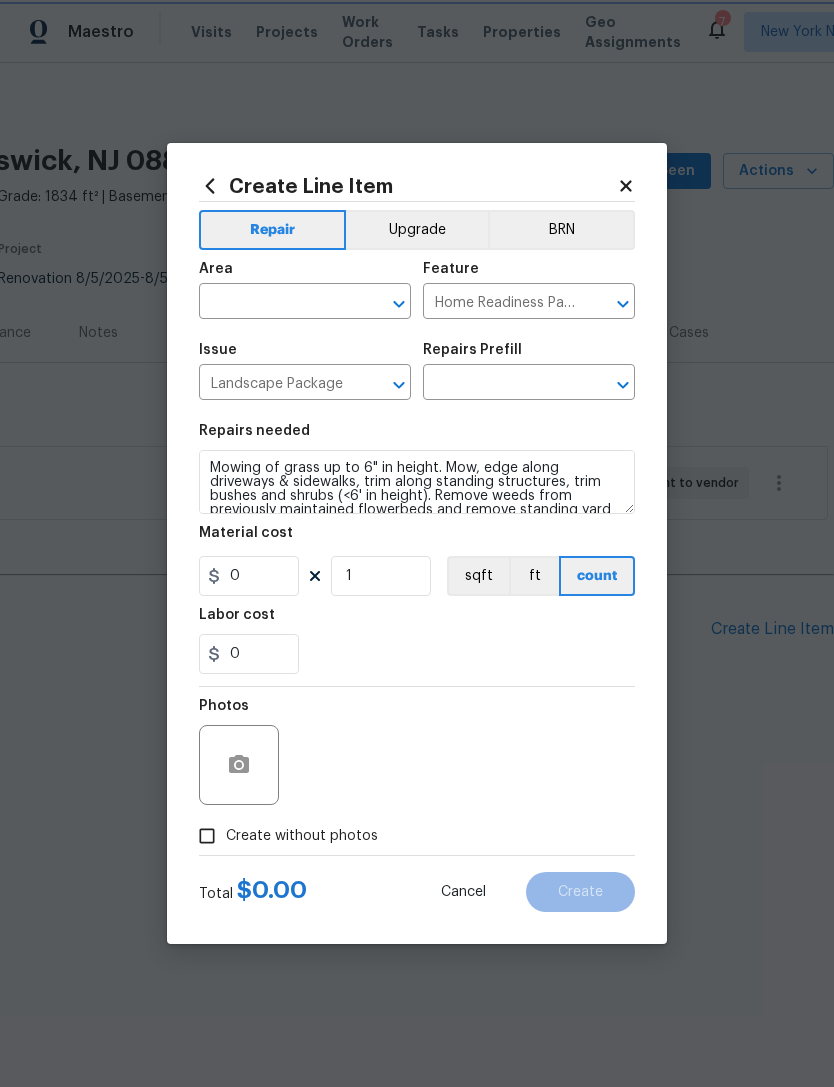 type on "Initial landscaping package $200.00" 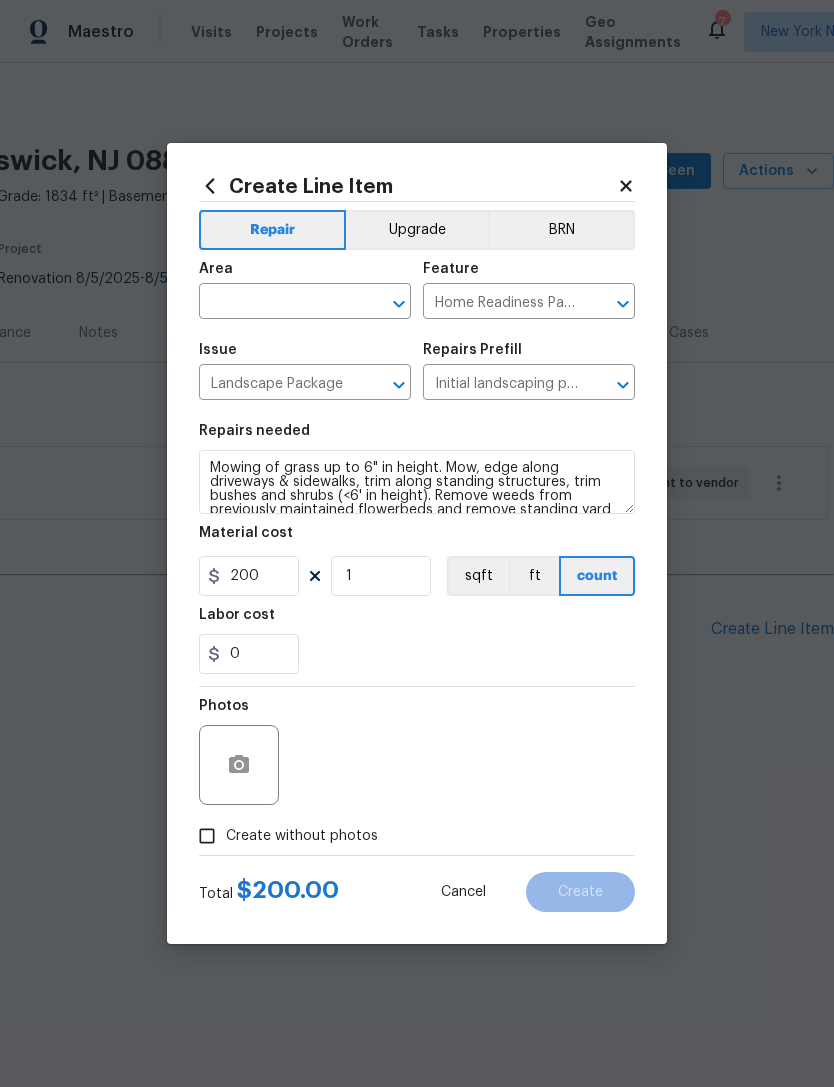 click at bounding box center [277, 303] 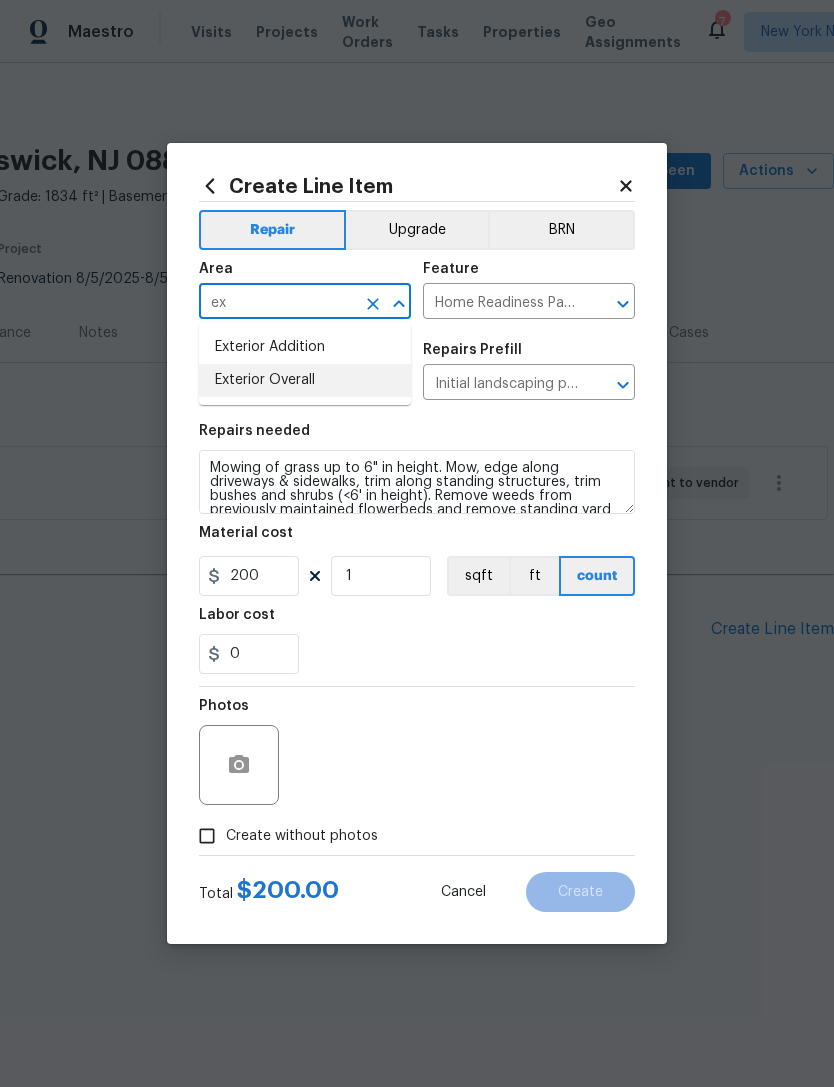 click on "Exterior Overall" at bounding box center [305, 380] 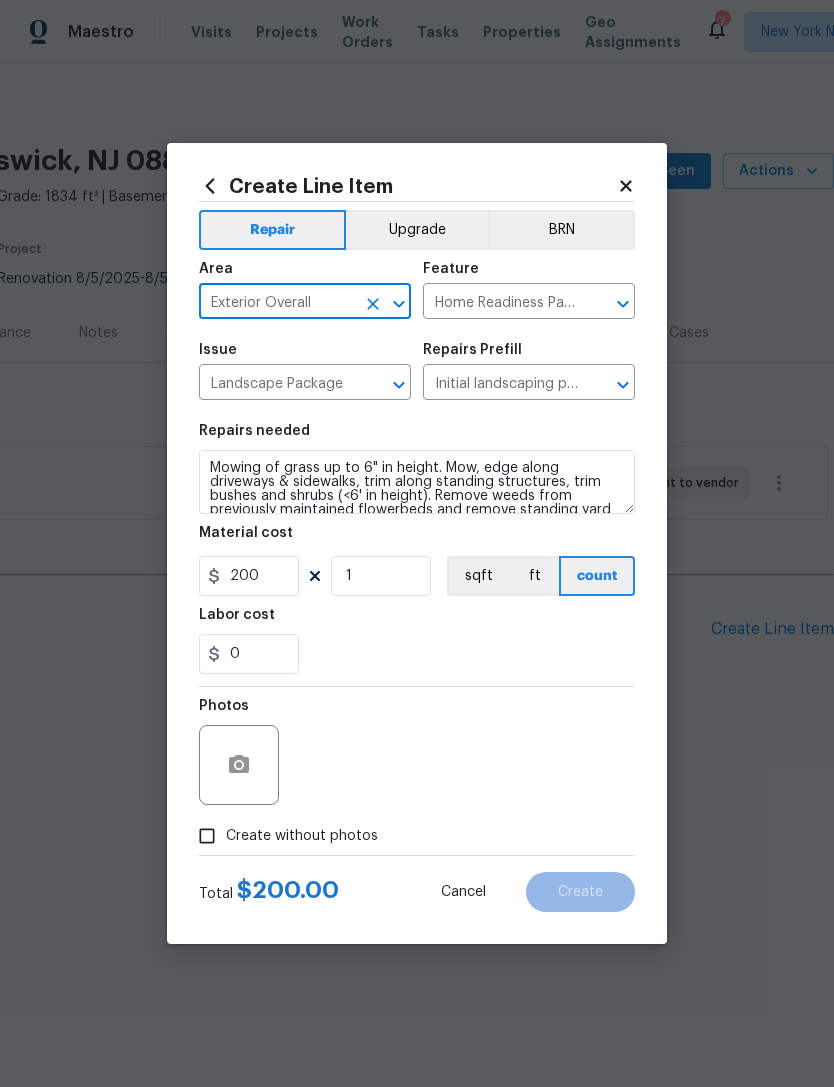 click on "0" at bounding box center [417, 654] 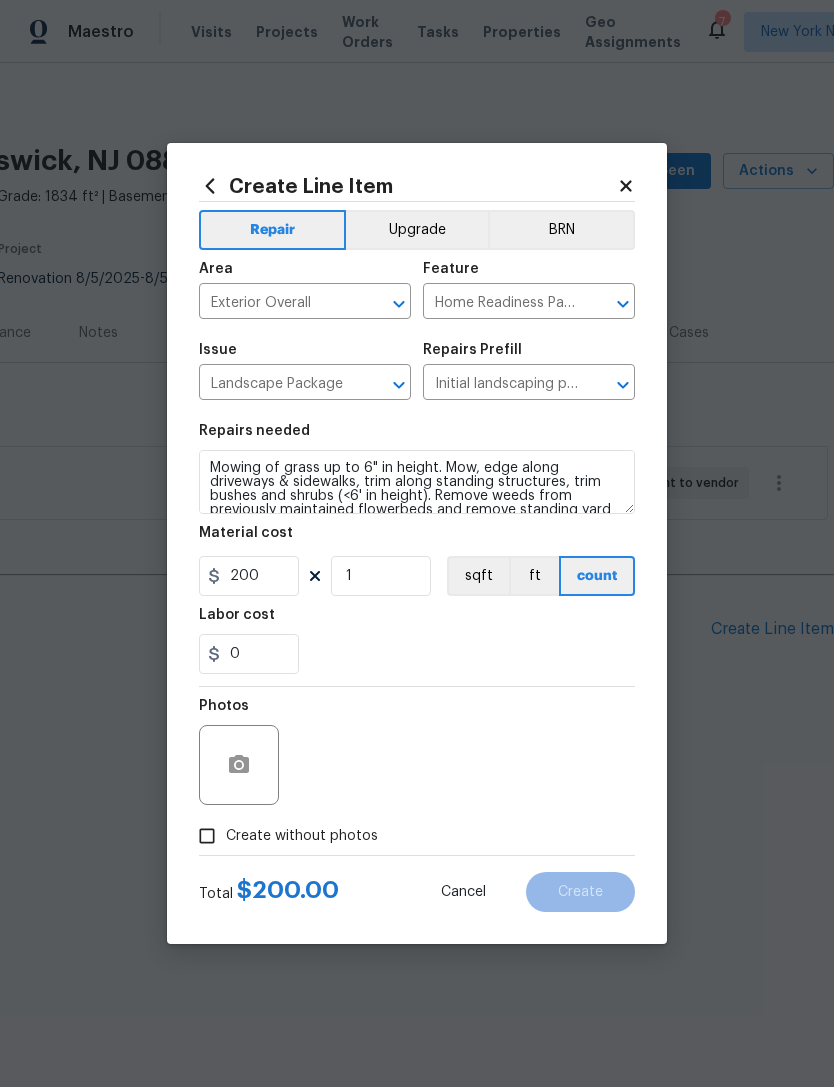 click on "Create without photos" at bounding box center (302, 836) 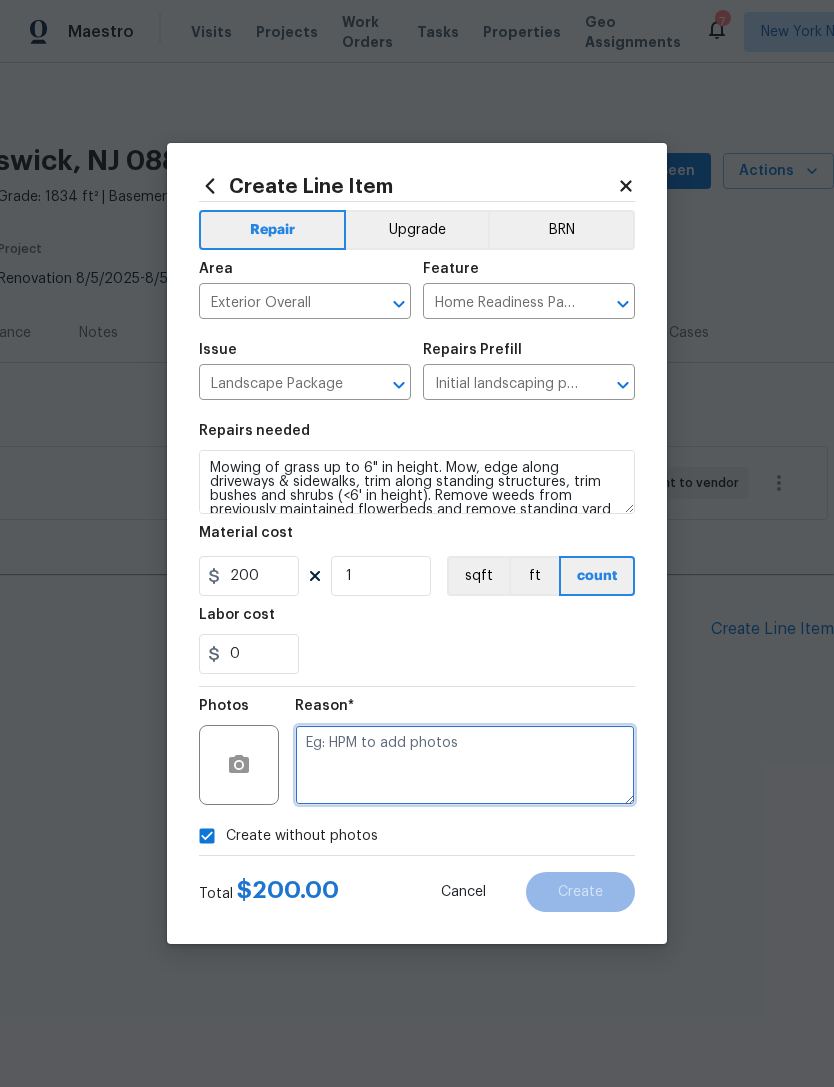 click at bounding box center [465, 765] 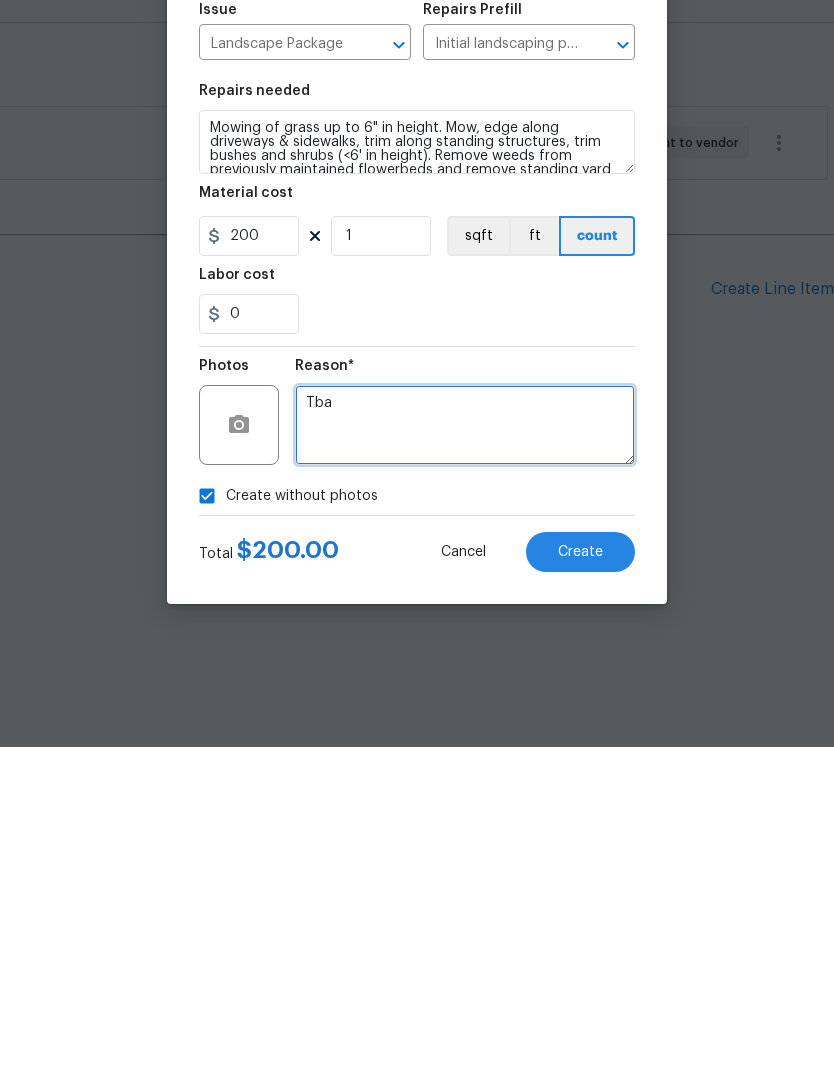 type on "Tba" 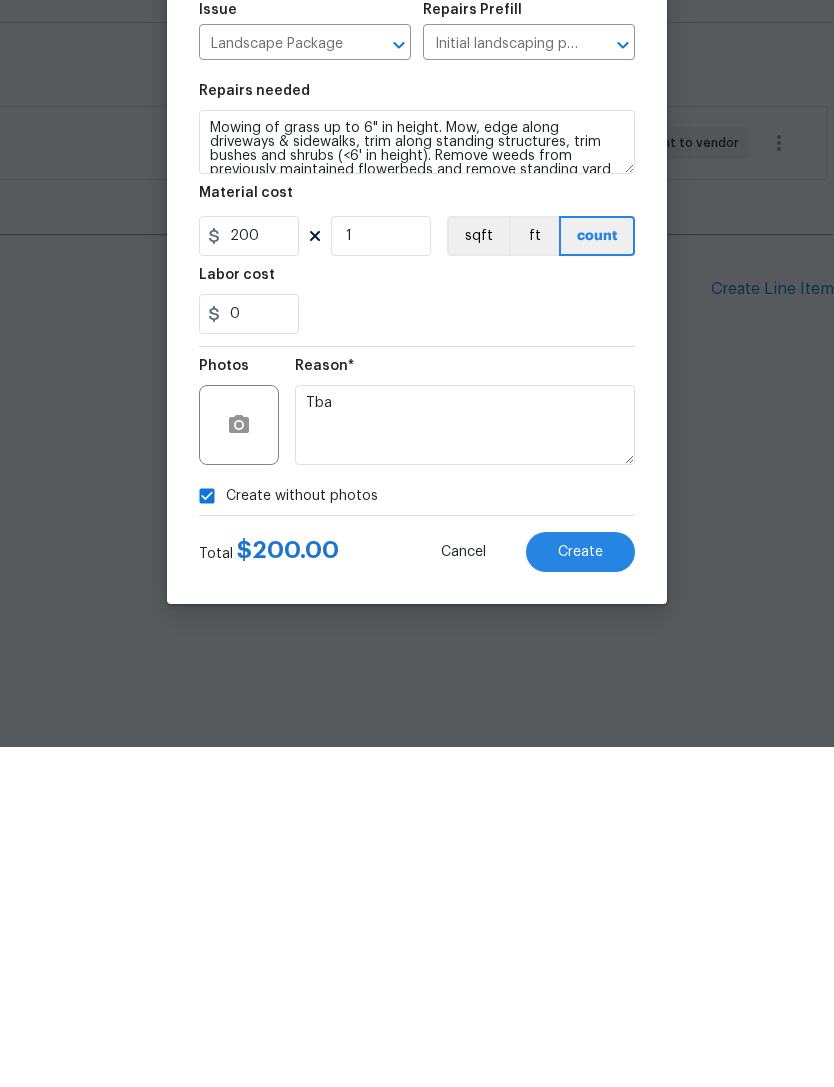 click on "Create" at bounding box center [580, 892] 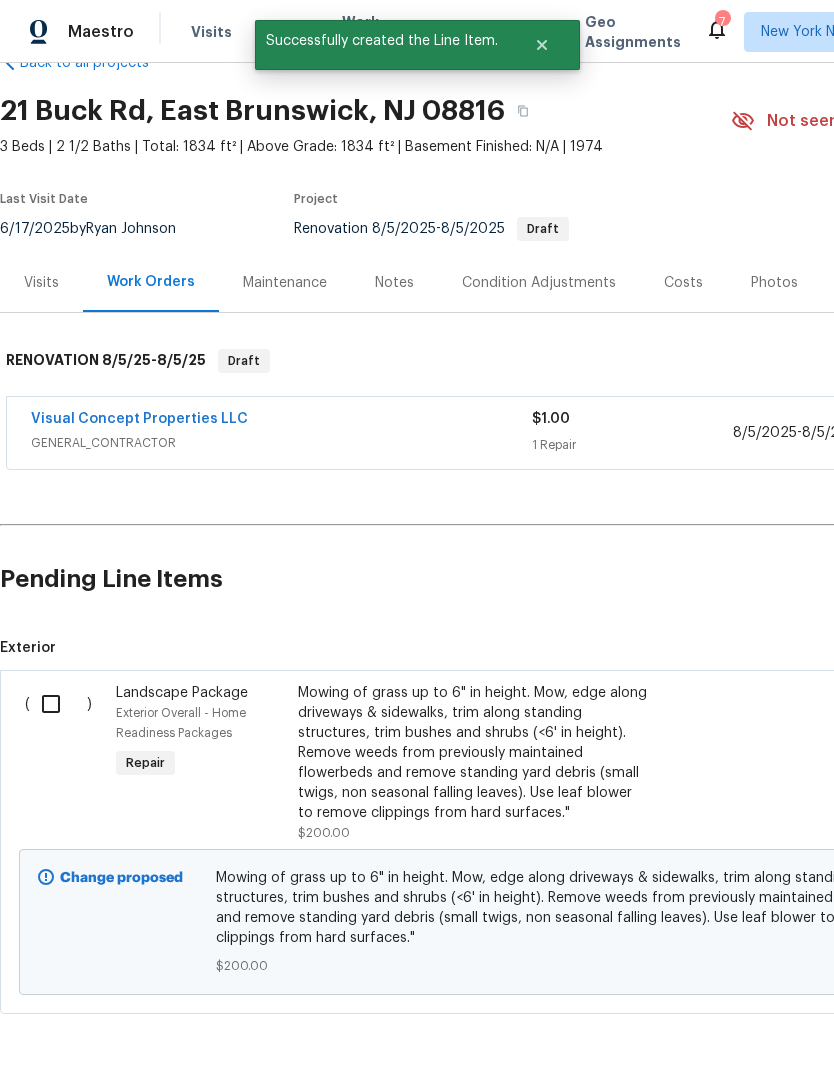 scroll, scrollTop: 49, scrollLeft: 0, axis: vertical 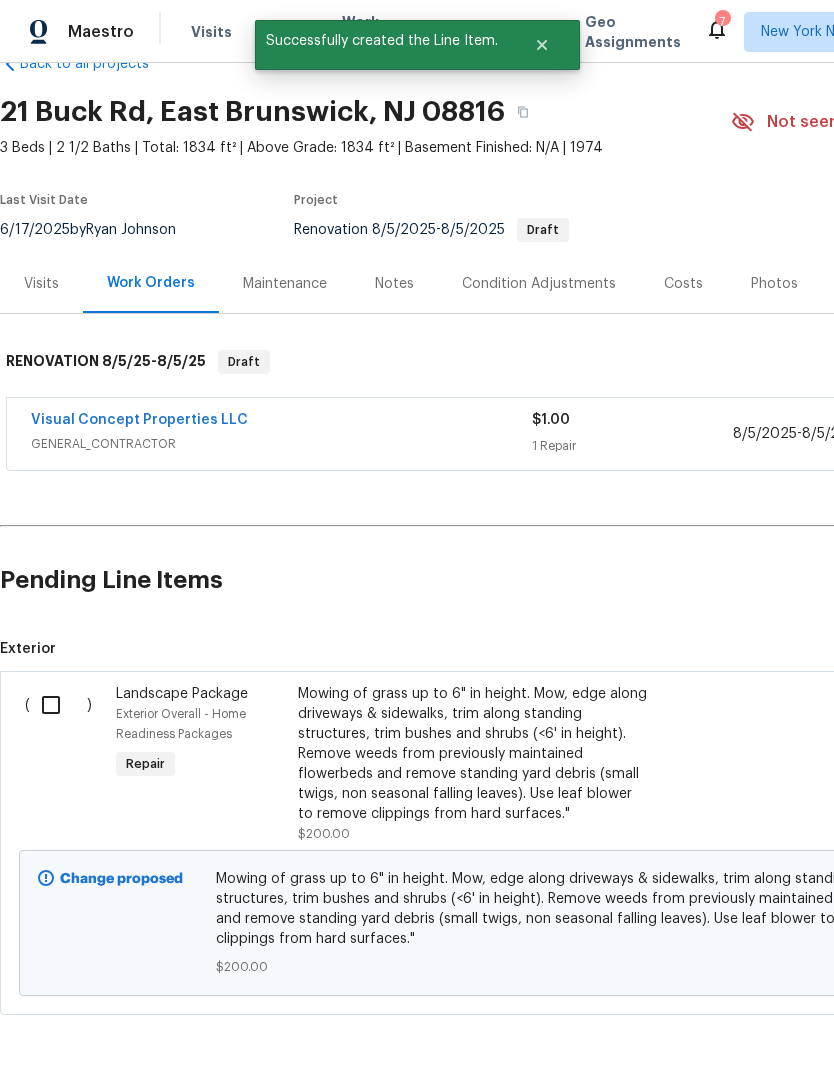 click at bounding box center [58, 705] 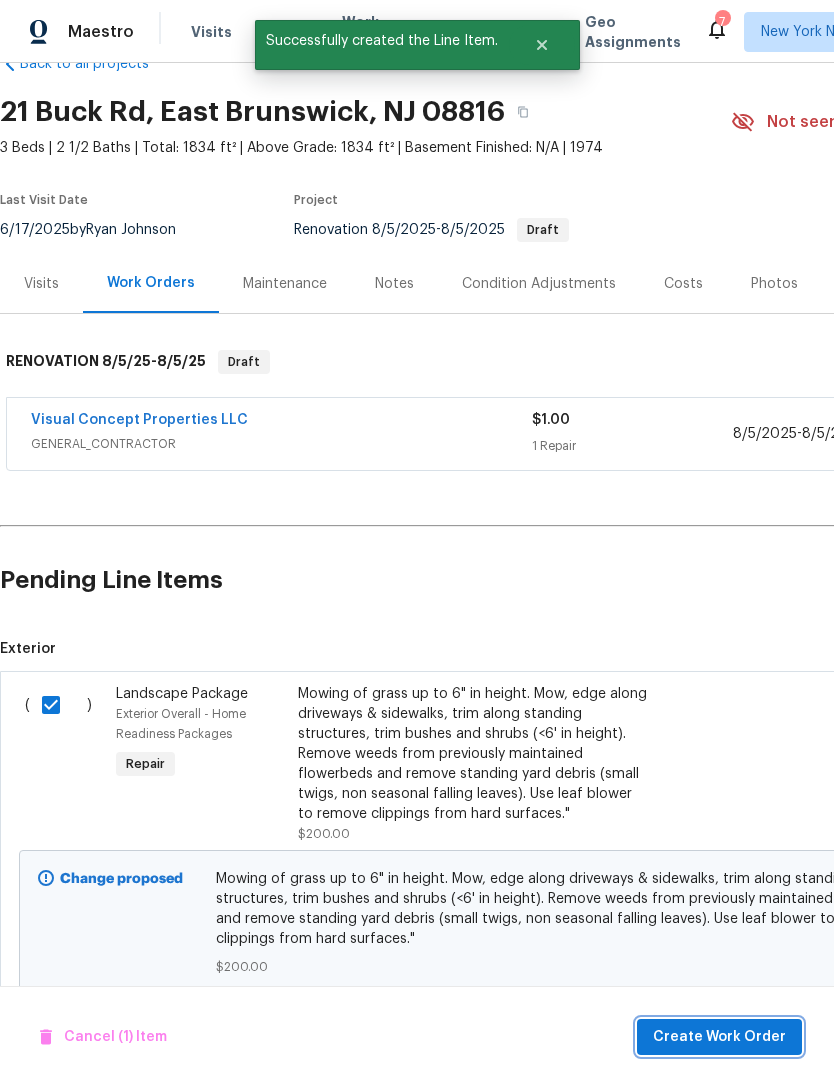 click on "Create Work Order" at bounding box center (719, 1037) 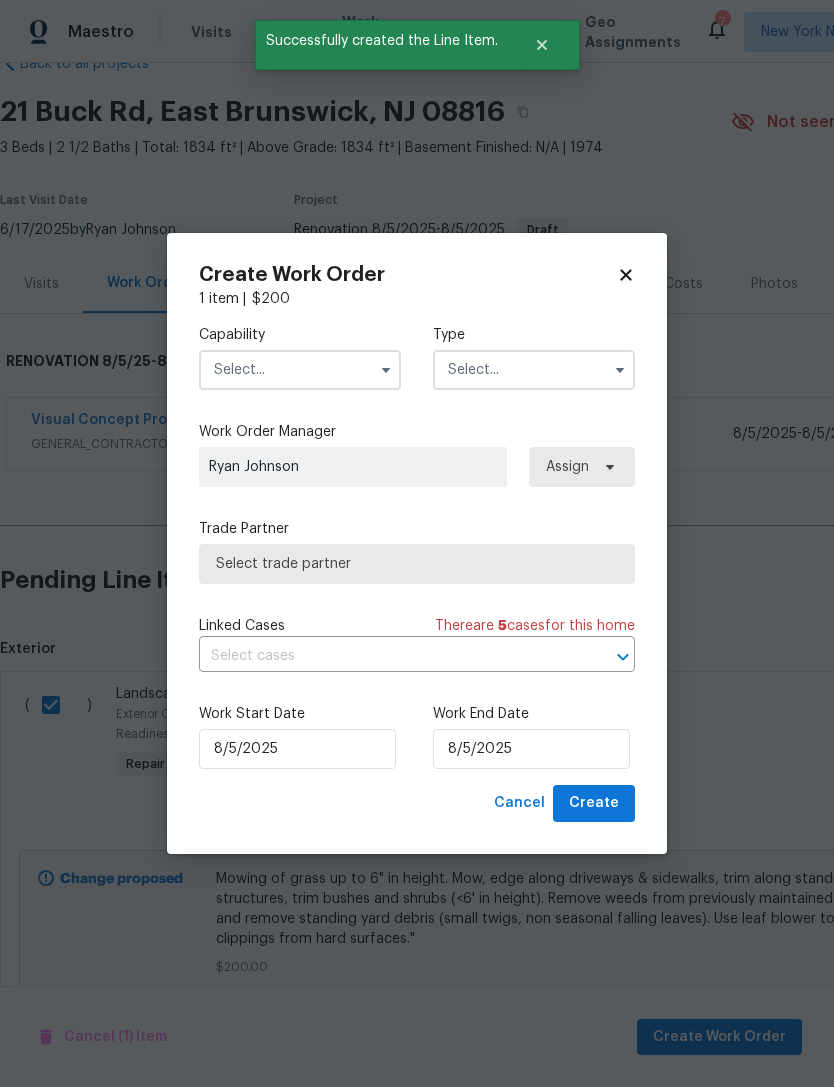 click at bounding box center [300, 370] 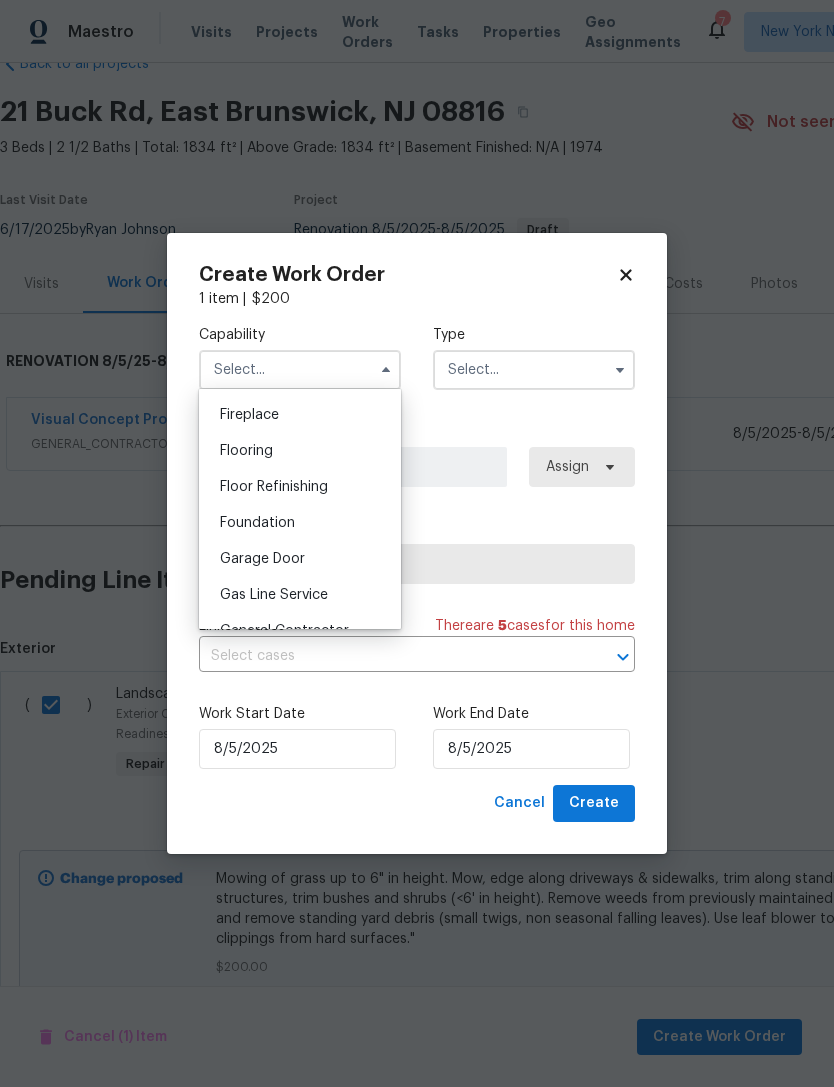 scroll, scrollTop: 767, scrollLeft: 0, axis: vertical 